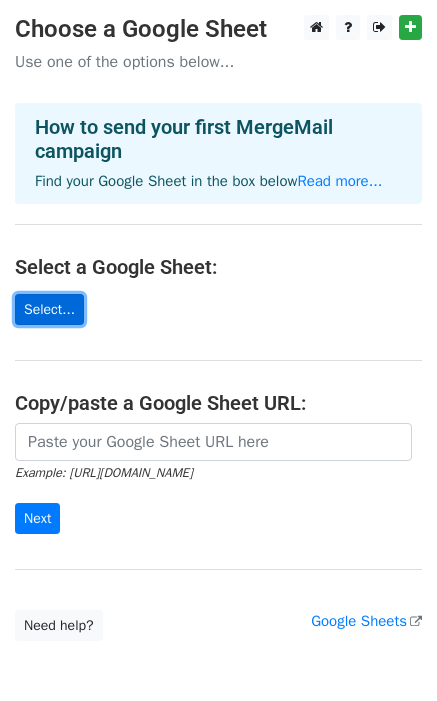 click on "Select..." at bounding box center (49, 309) 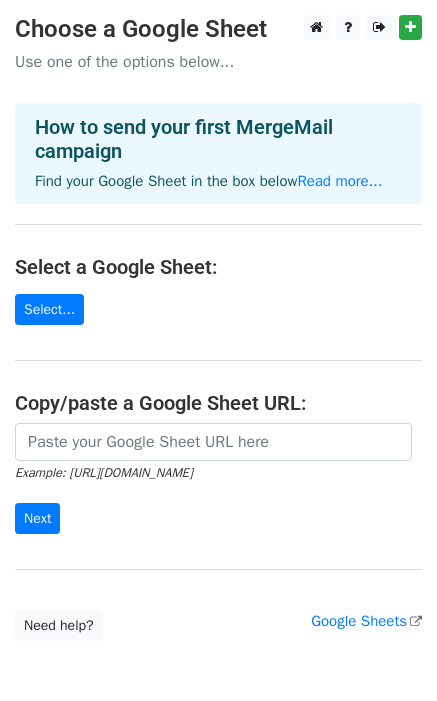 click on "Choose a Google Sheet
Use one of the options below...
How to send your first MergeMail campaign
Find your Google Sheet in the box below  Read more...
Select a Google Sheet:
Select...
Copy/paste a Google Sheet URL:
Example:
https://docs.google.com/spreadsheets/d/abc/edit
Next
Google Sheets
Need help?
Help
×
Why do I need to copy/paste a Google Sheet URL?
Normally, MergeMail would show you a list of your Google Sheets to choose from, but because you didn't allow MergeMail access to your Google Drive, it cannot show you a list of your Google Sheets. You can read more about permissions in our  support pages .
If you'd like to see a list of your Google Sheets, you'll need to  sign out of MergeMail  and then sign back in and allow access to your Google Drive.
Are your recipients in a CSV or Excel file?
Import your CSV or Excel file into a Google Sheet  then try again.
Read our" at bounding box center (218, 328) 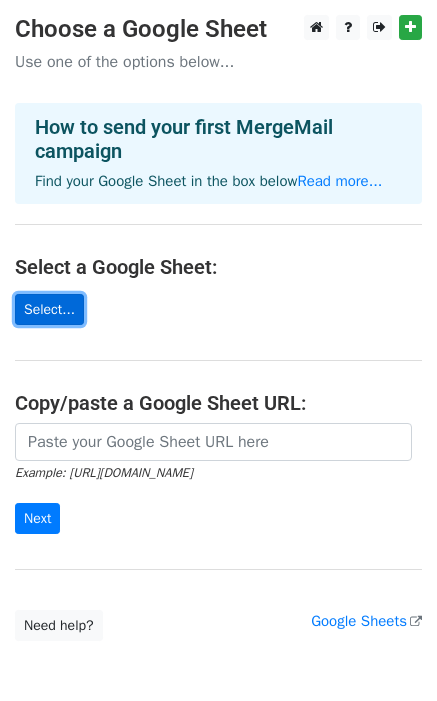 click on "Select..." at bounding box center [49, 309] 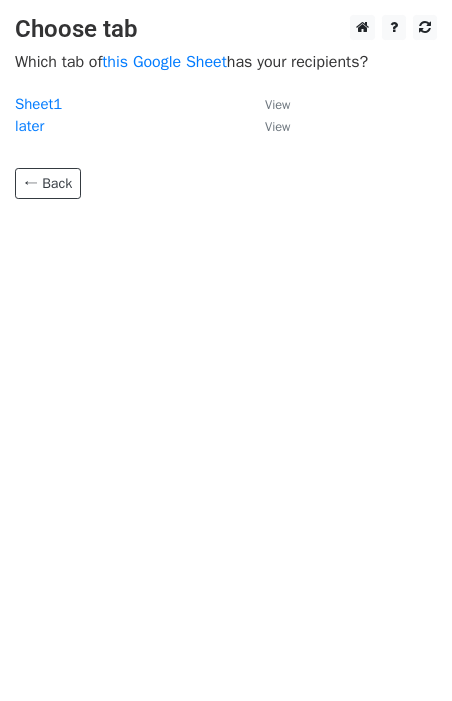scroll, scrollTop: 0, scrollLeft: 0, axis: both 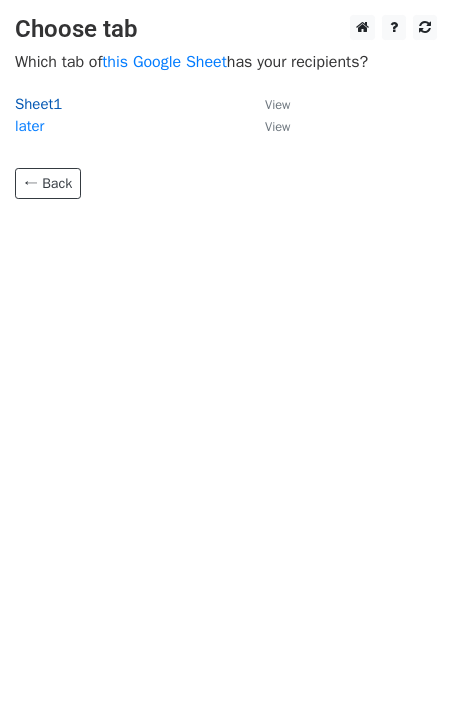 click on "Sheet1" at bounding box center [38, 104] 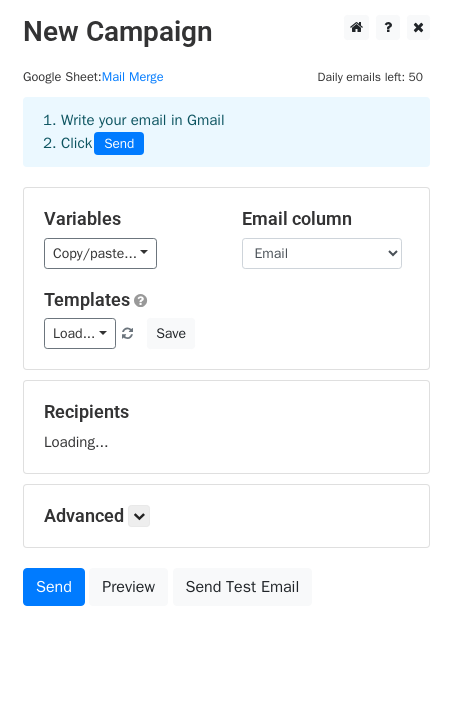 scroll, scrollTop: 0, scrollLeft: 0, axis: both 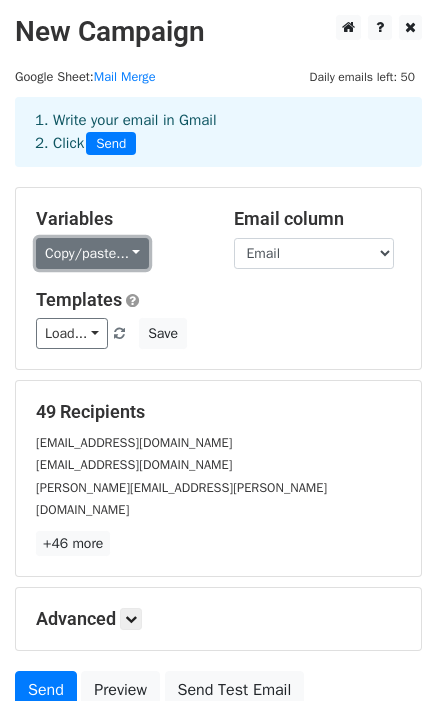 click on "Copy/paste..." at bounding box center (92, 253) 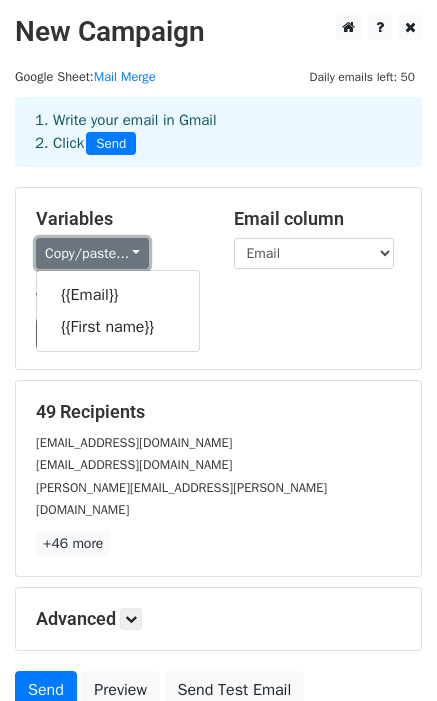 click on "Copy/paste..." at bounding box center (92, 253) 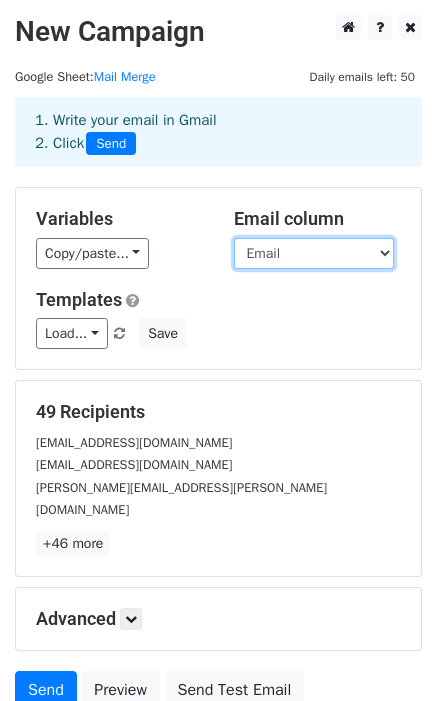 click on "Email
First name" at bounding box center [314, 253] 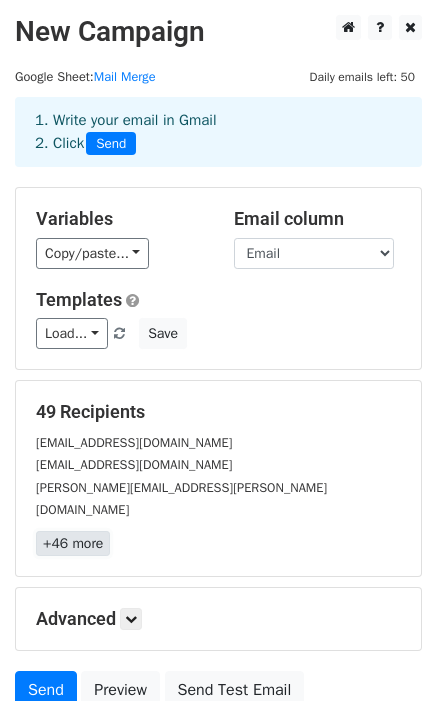 click on "+46 more" at bounding box center (73, 543) 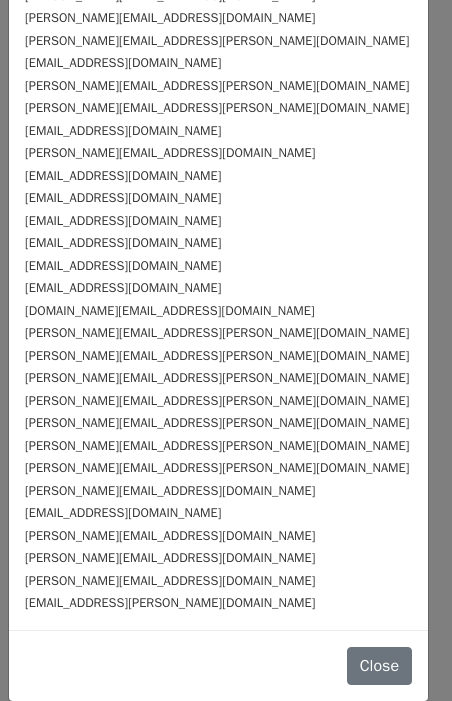 scroll, scrollTop: 580, scrollLeft: 0, axis: vertical 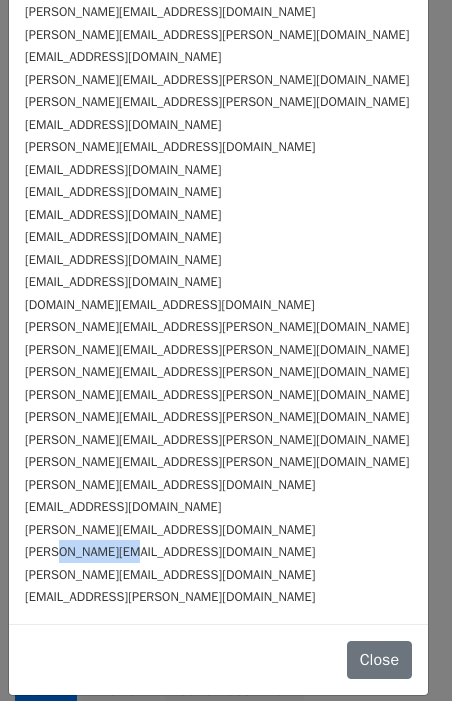 drag, startPoint x: 60, startPoint y: 555, endPoint x: 172, endPoint y: 543, distance: 112.64102 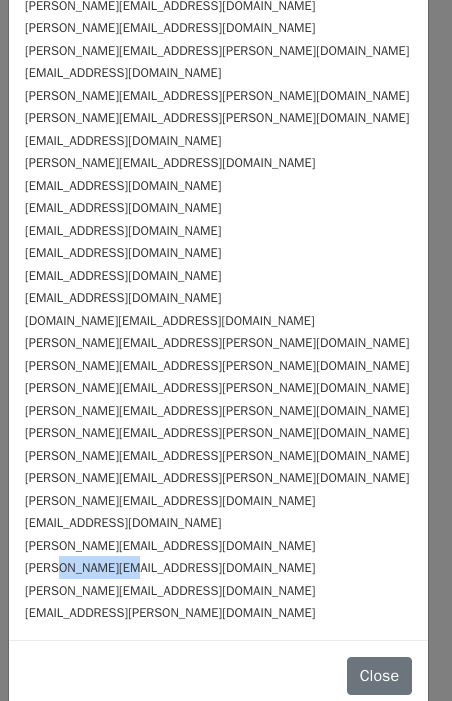 scroll, scrollTop: 580, scrollLeft: 0, axis: vertical 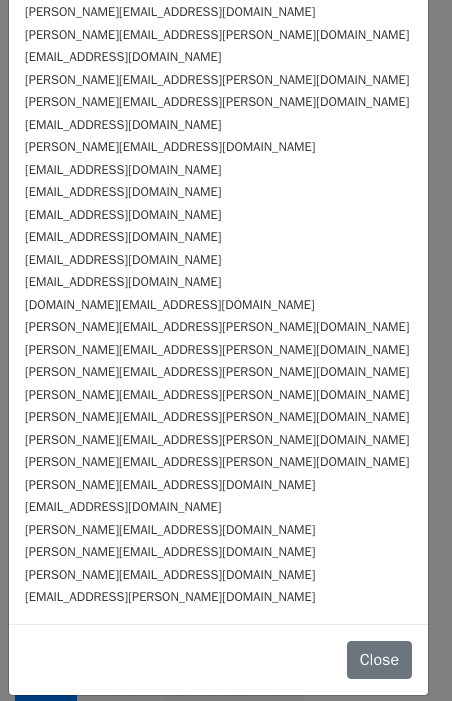 click on "gary.snihur@cmsourcing.co.uk" at bounding box center (217, 395) 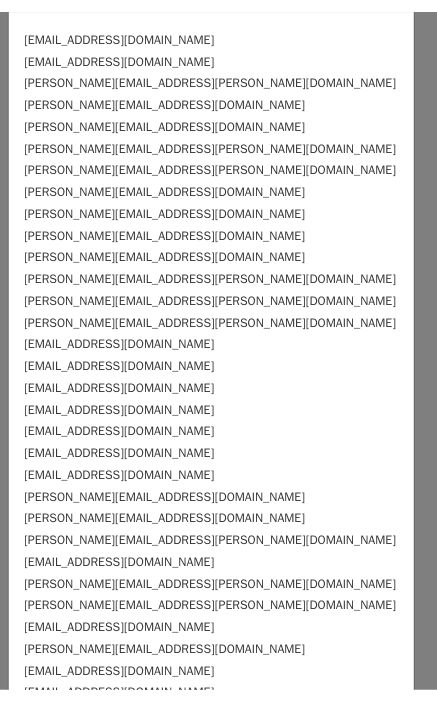scroll, scrollTop: 0, scrollLeft: 0, axis: both 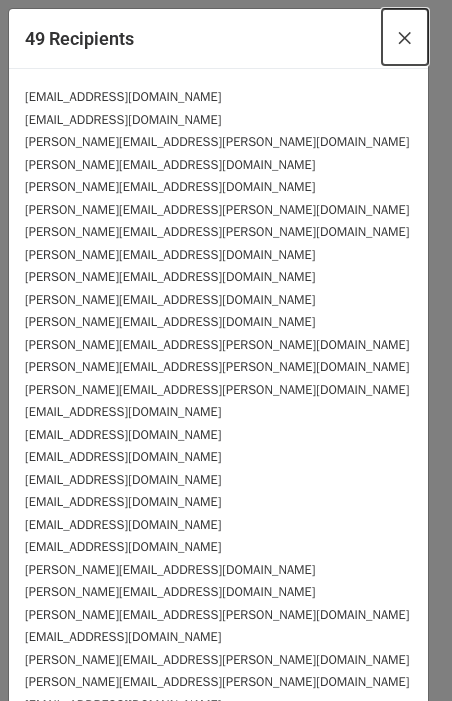click on "×" at bounding box center [405, 37] 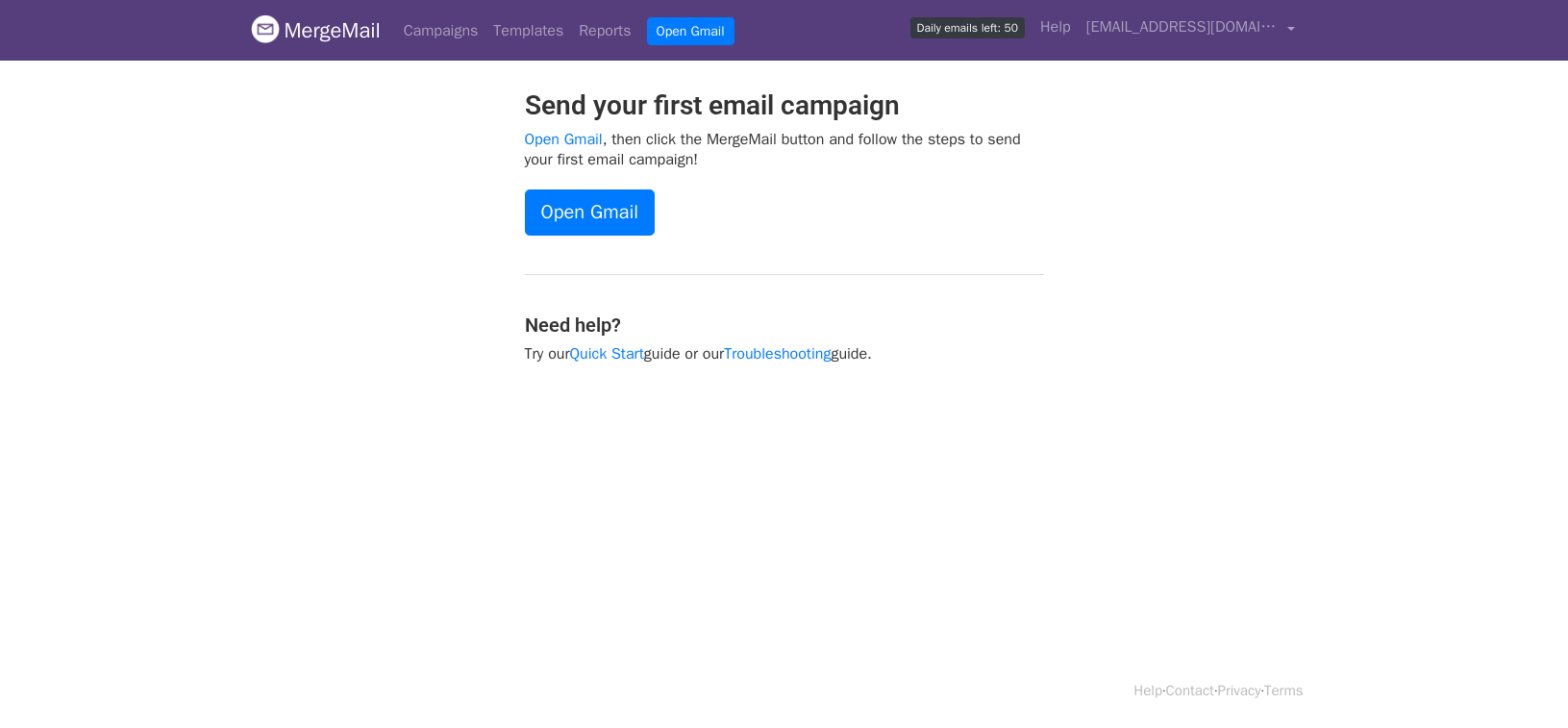 scroll, scrollTop: 0, scrollLeft: 0, axis: both 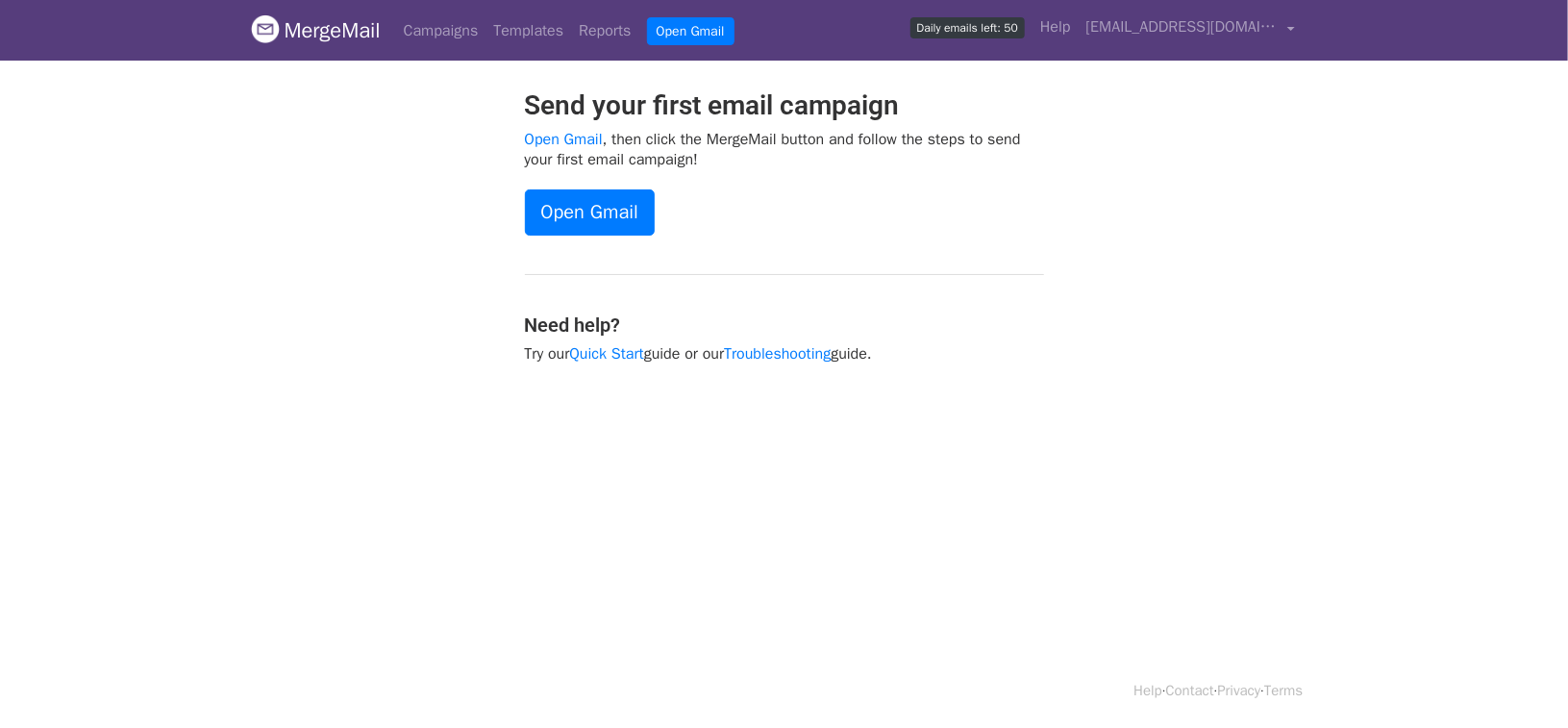 click on "Send your first email campaign
Open Gmail , then click the MergeMail button and follow the steps to send your first email campaign!
Open Gmail
Need help?
Try our  Quick Start  guide or our  Troubleshooting  guide." at bounding box center (784, 237) 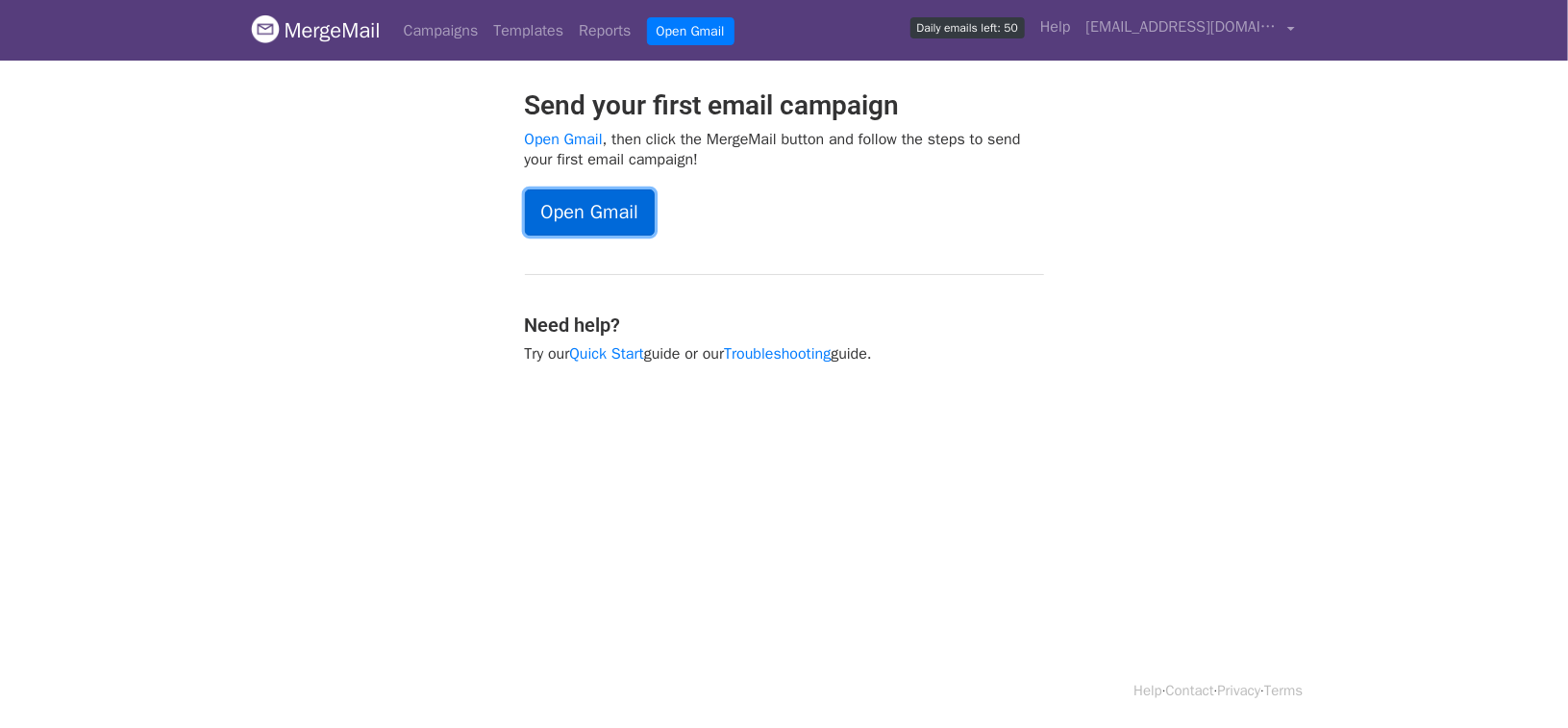click on "Open Gmail" at bounding box center (589, 213) 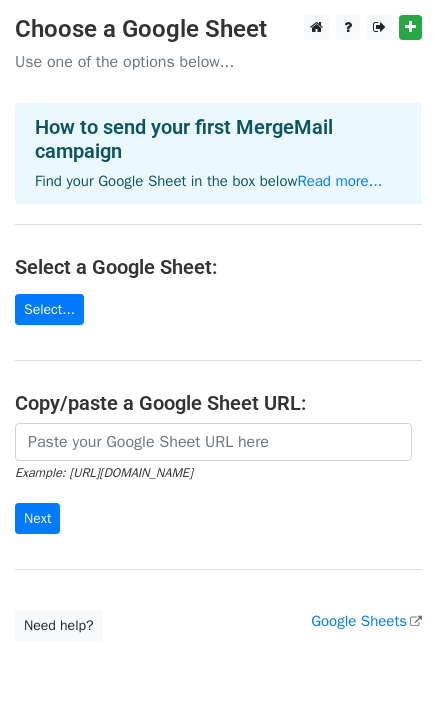 scroll, scrollTop: 0, scrollLeft: 0, axis: both 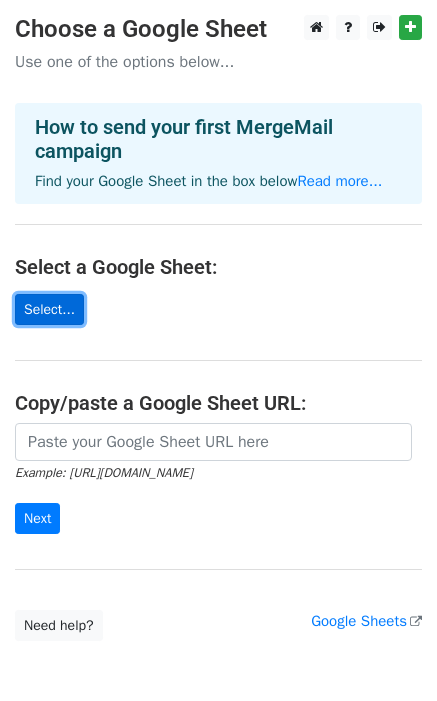 click on "Select..." at bounding box center [49, 309] 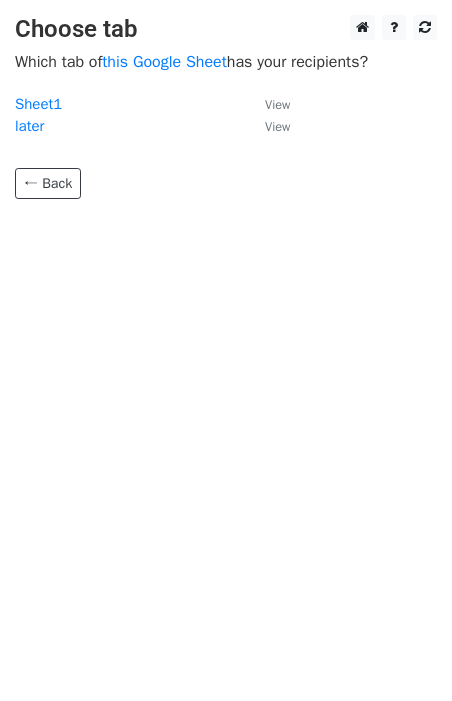 scroll, scrollTop: 0, scrollLeft: 0, axis: both 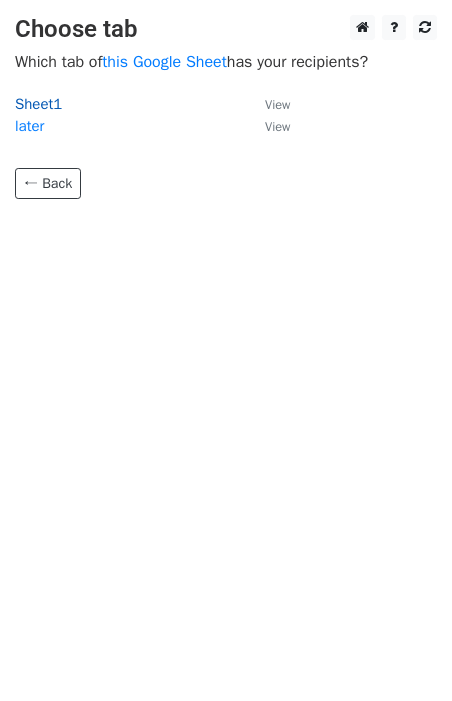 click on "Sheet1" at bounding box center (38, 104) 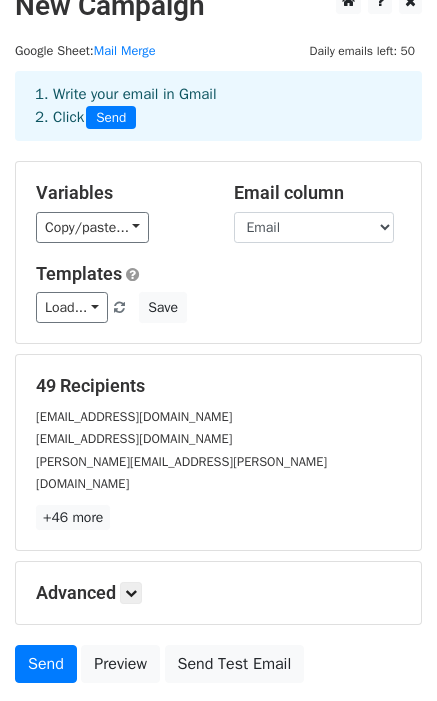 scroll, scrollTop: 0, scrollLeft: 0, axis: both 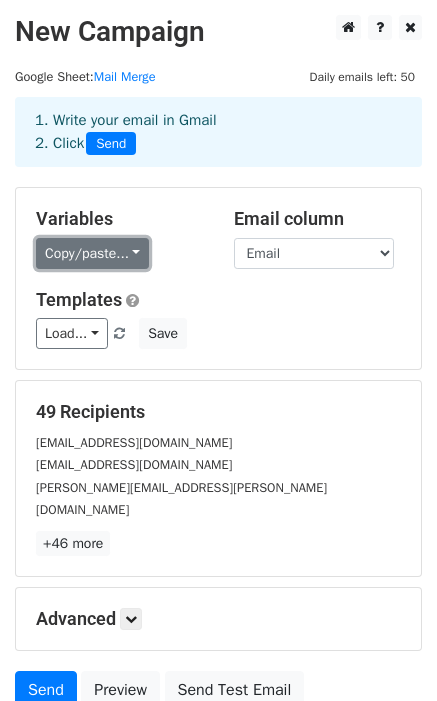 click on "Copy/paste..." at bounding box center [92, 253] 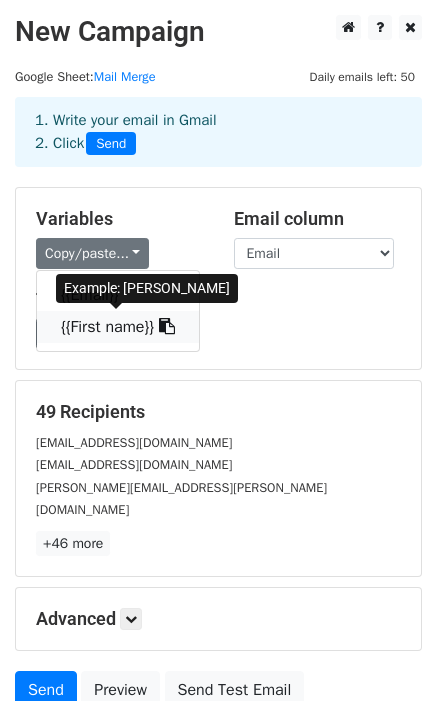 click on "{{First name}}" at bounding box center (118, 327) 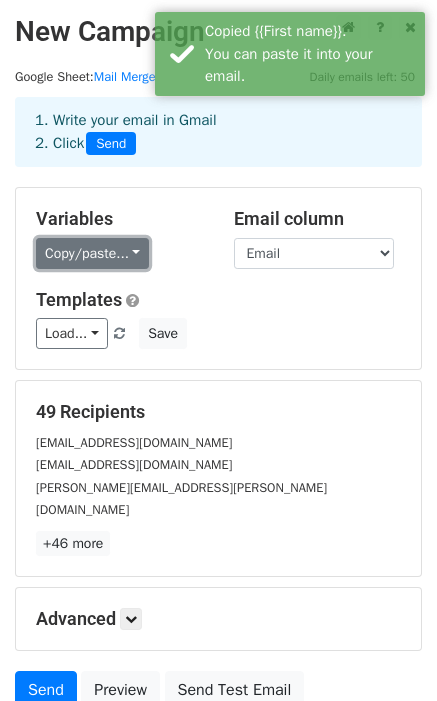click on "Copy/paste..." at bounding box center [92, 253] 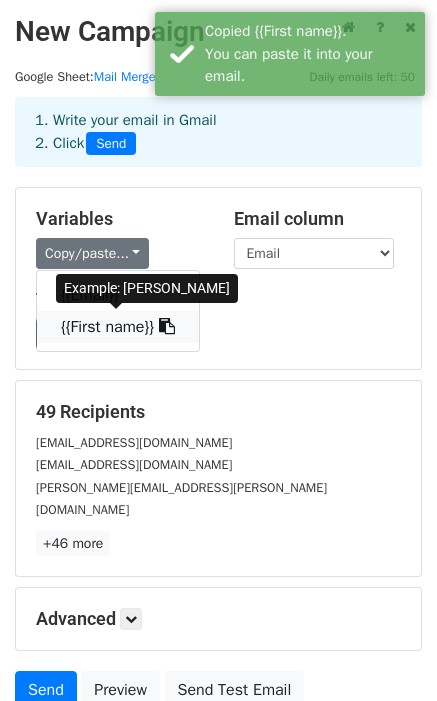 click on "{{First name}}" at bounding box center (118, 327) 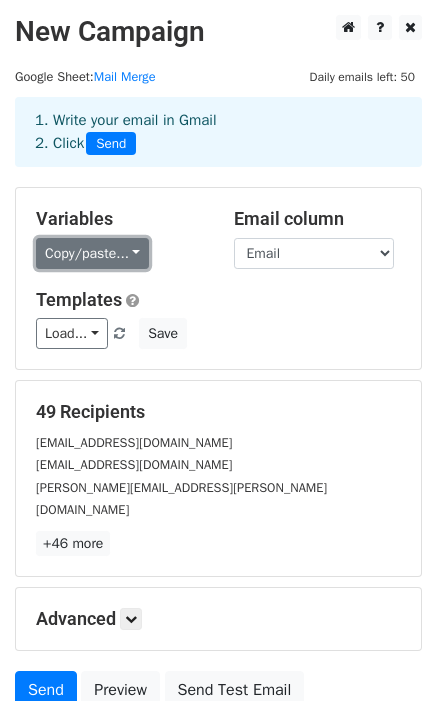 click on "Copy/paste..." at bounding box center [92, 253] 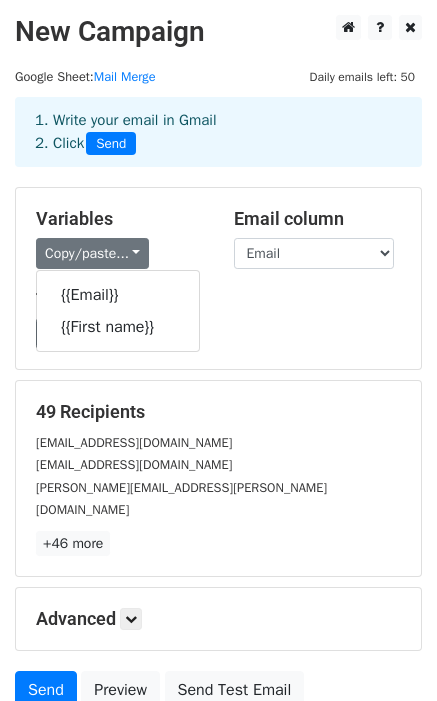 click on "Templates
Load...
No templates saved
Save" at bounding box center (218, 319) 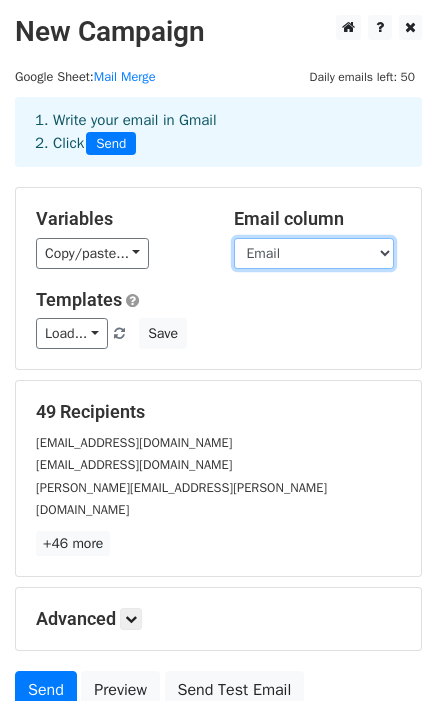click on "Email
First name" at bounding box center (314, 253) 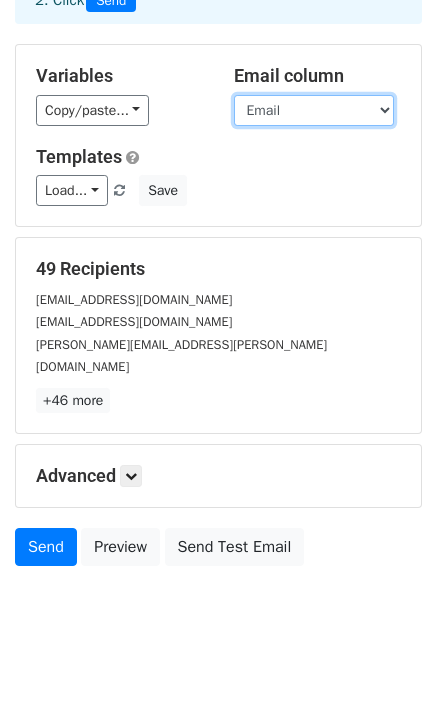scroll, scrollTop: 150, scrollLeft: 0, axis: vertical 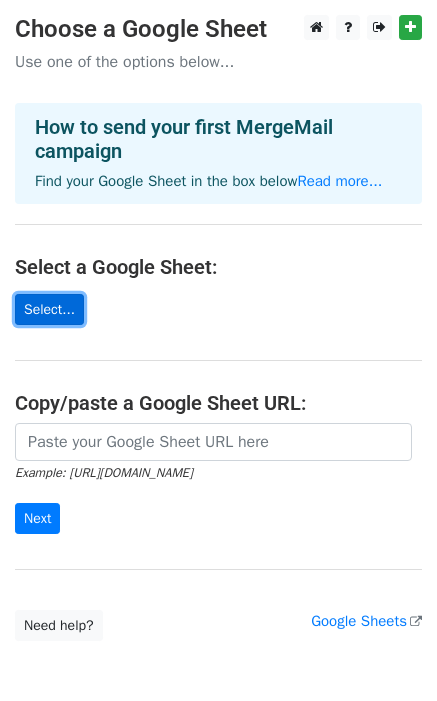click on "Select..." at bounding box center [49, 309] 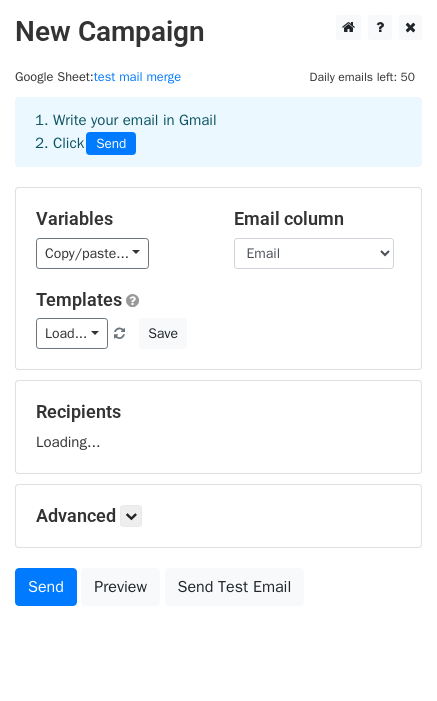 scroll, scrollTop: 0, scrollLeft: 0, axis: both 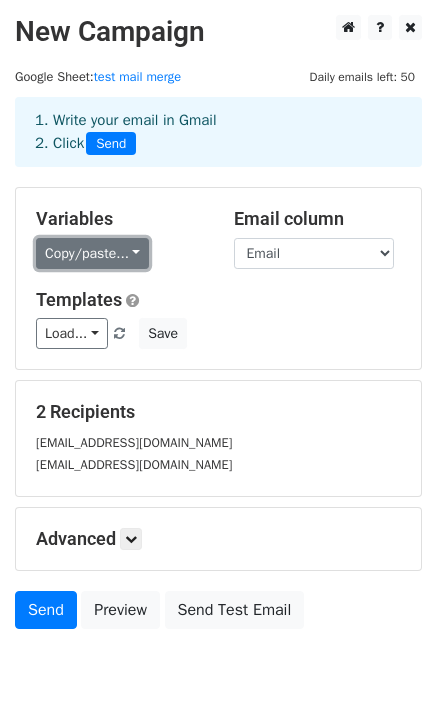 click on "Copy/paste..." at bounding box center (92, 253) 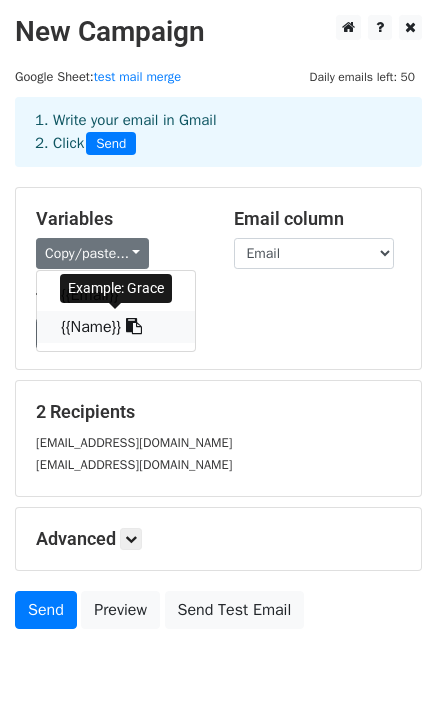 click on "{{Name}}" at bounding box center (116, 327) 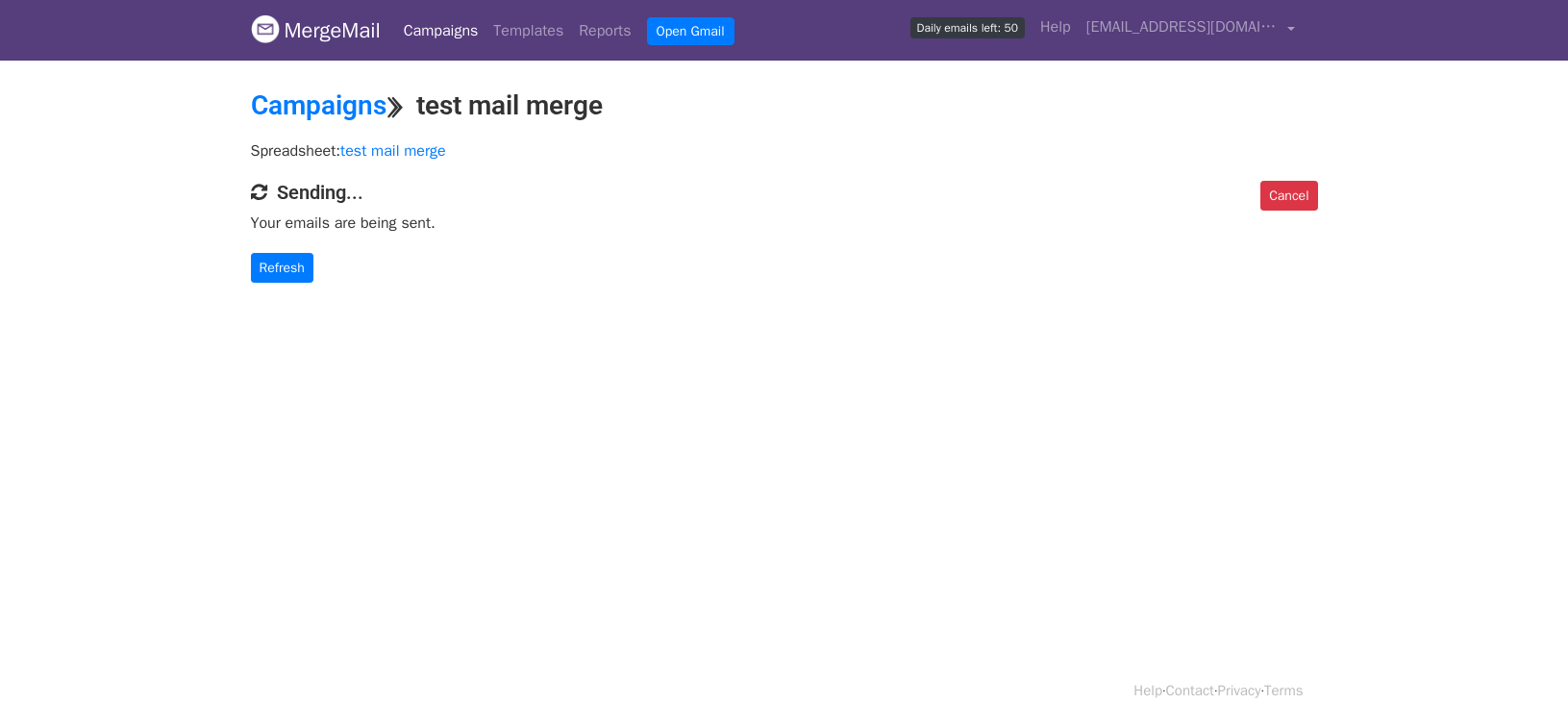 scroll, scrollTop: 0, scrollLeft: 0, axis: both 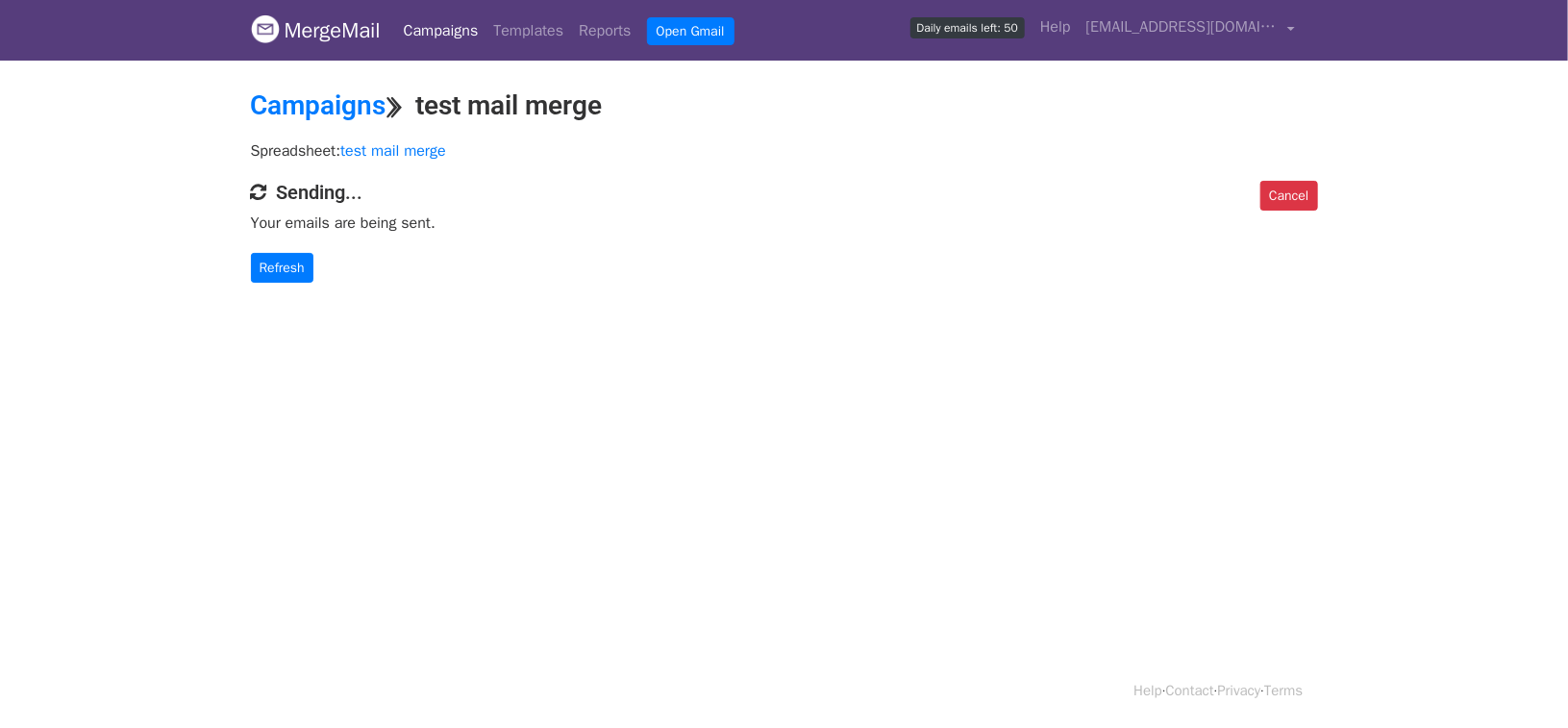 click on "Your emails are being sent." at bounding box center [784, 223] 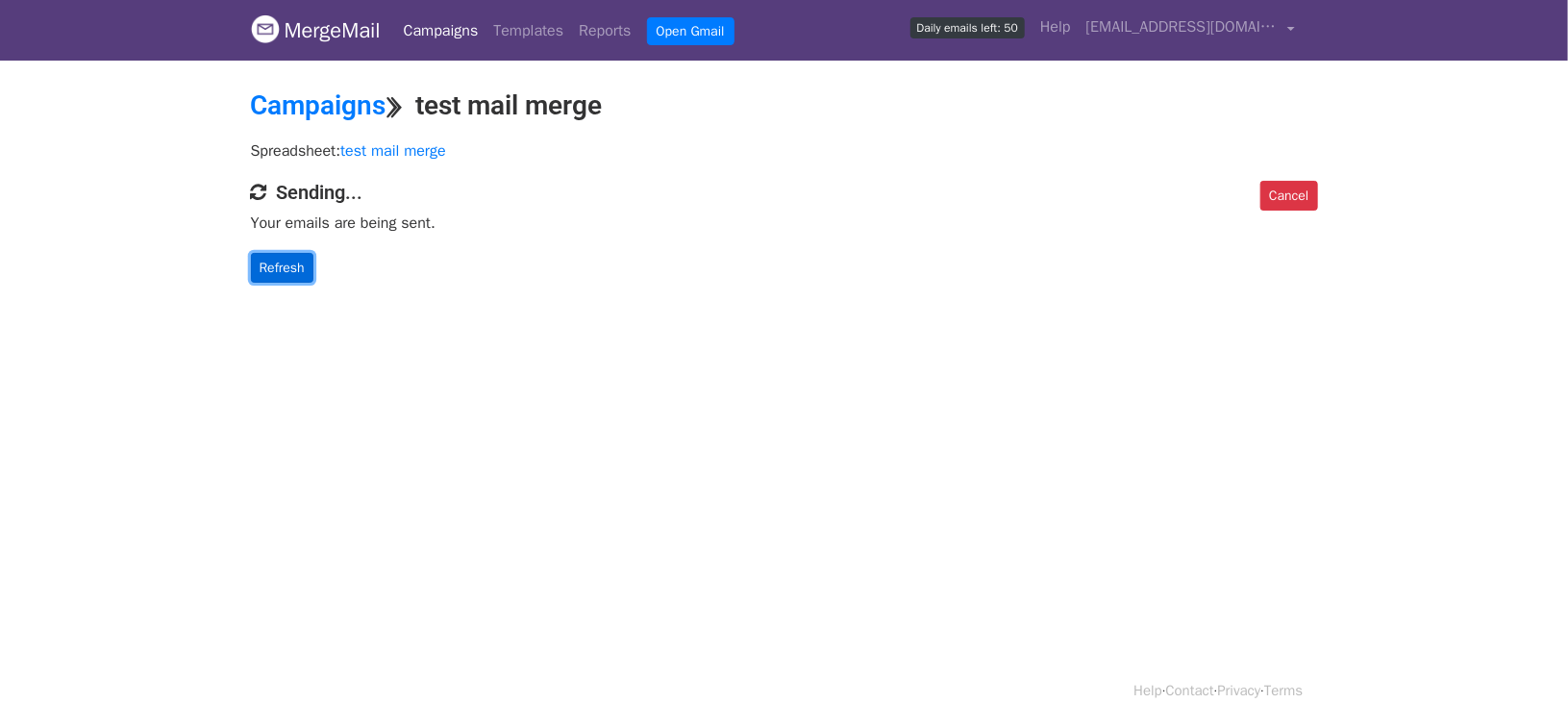 click on "Refresh" at bounding box center [282, 267] 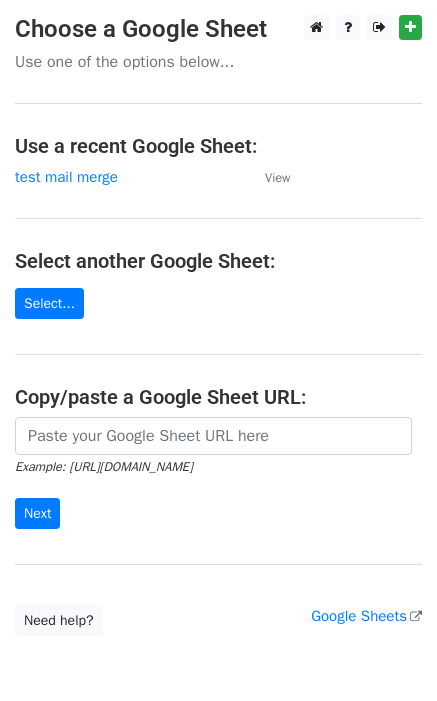 scroll, scrollTop: 0, scrollLeft: 0, axis: both 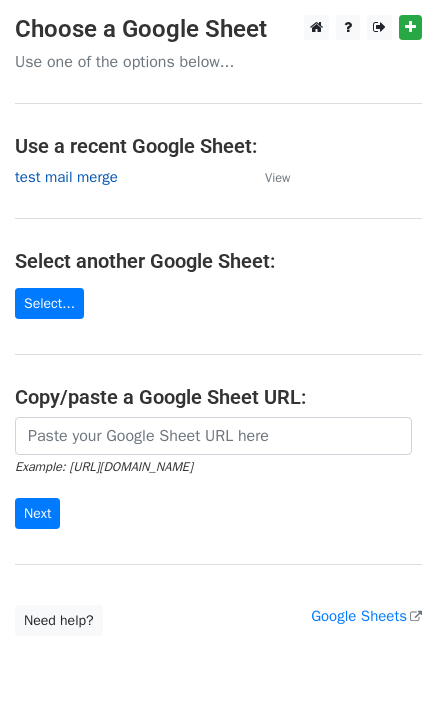 click on "test mail merge" at bounding box center [66, 177] 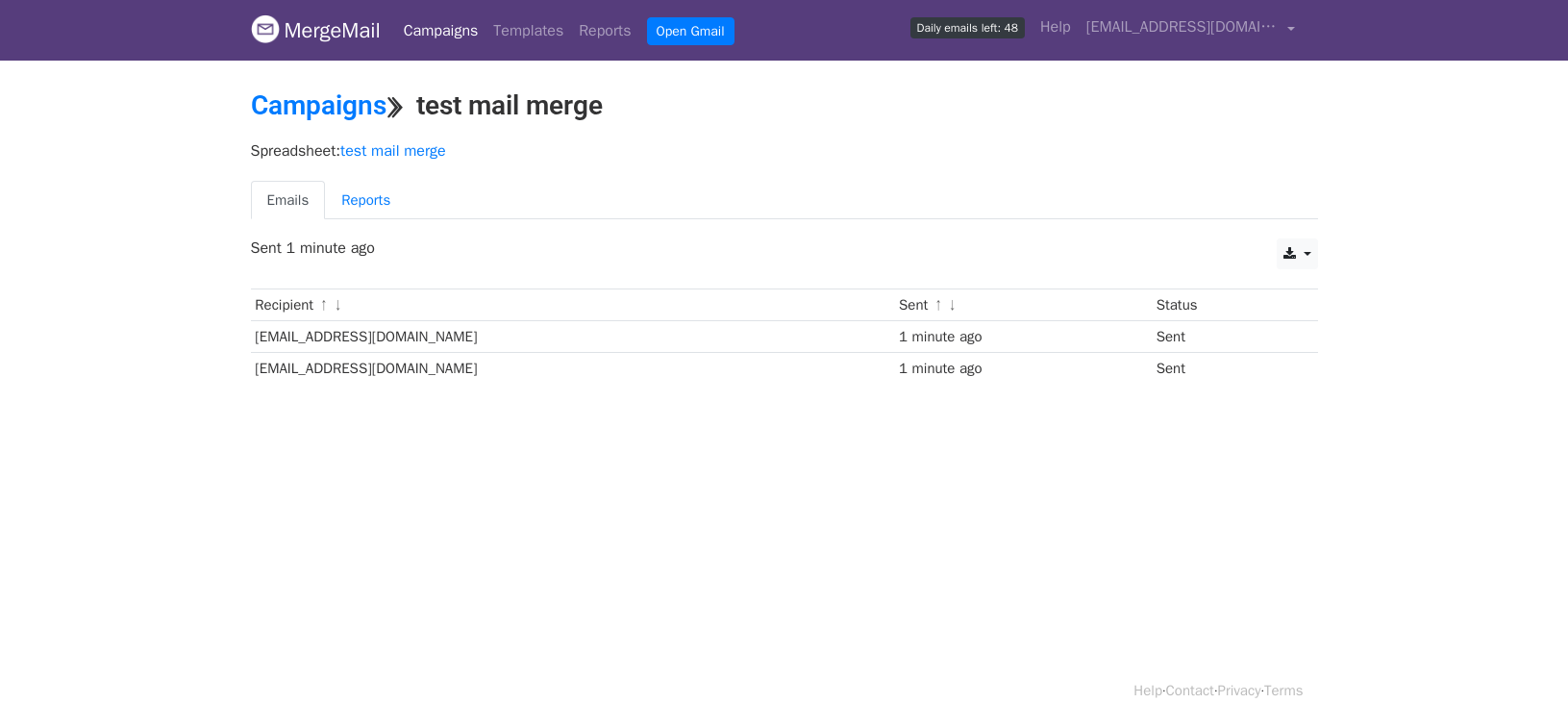 scroll, scrollTop: 0, scrollLeft: 0, axis: both 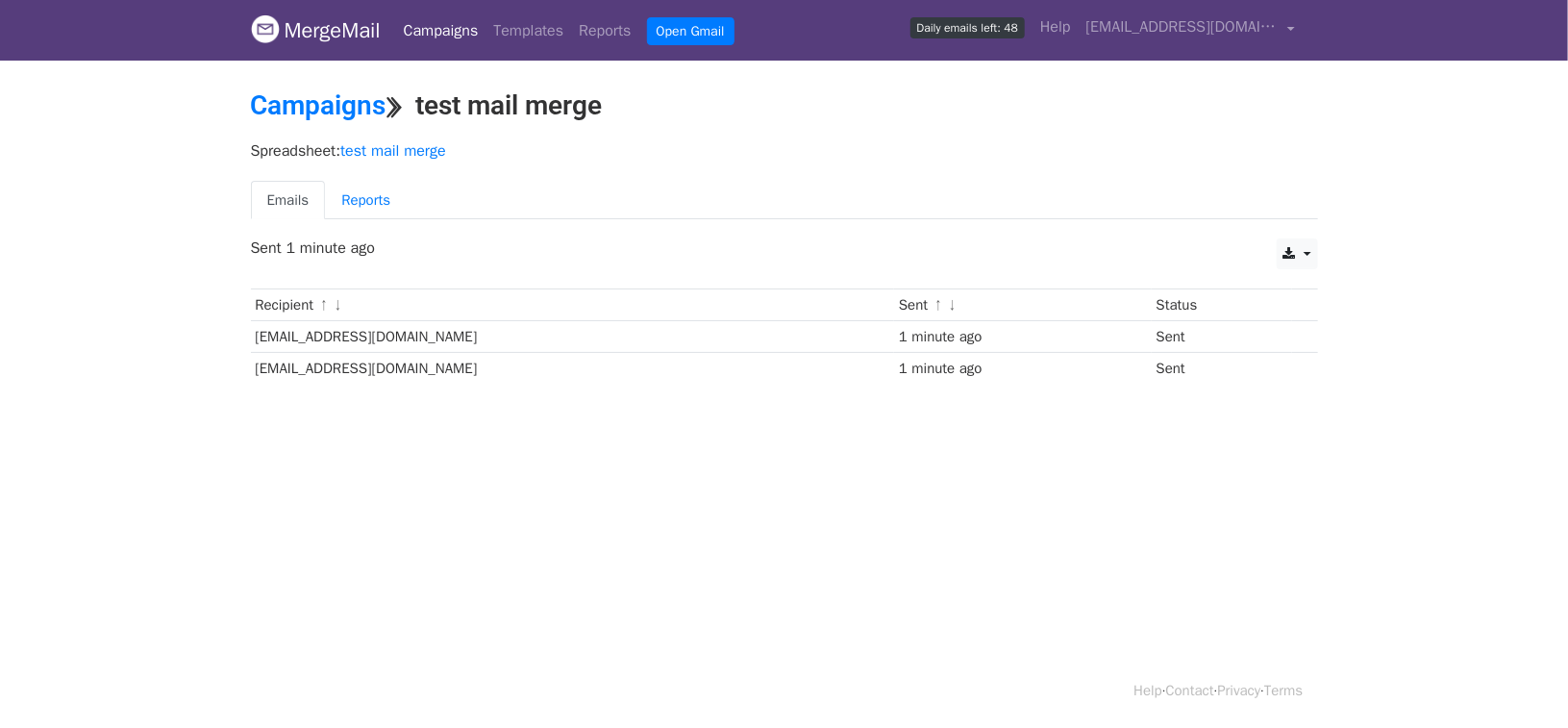 click on "MergeMail
Campaigns
Templates
Reports
Open Gmail
Daily emails left: 48
Help
[EMAIL_ADDRESS][DOMAIN_NAME]
Account
Unsubscribes
Integrations
Notification Settings
Sign out
New Features
You're all caught up!
Scheduled Campaigns
Schedule your emails to be sent later.
Read more
Account Reports
View reports across all of your campaigns to find highly-engaged recipients and to see which templates and campaigns have the most clicks and opens.
Read more
View my reports
Template Editor
Create beautiful emails using our powerful template editor.
Read more
View my templates
Campaigns
⟫
test mail merge
Spreadsheet:
test mail merge
Emails
Reports
CSV
Excel
Sent
1 minute ago
Recipient
↑
↓
Sent" at bounding box center [784, 238] 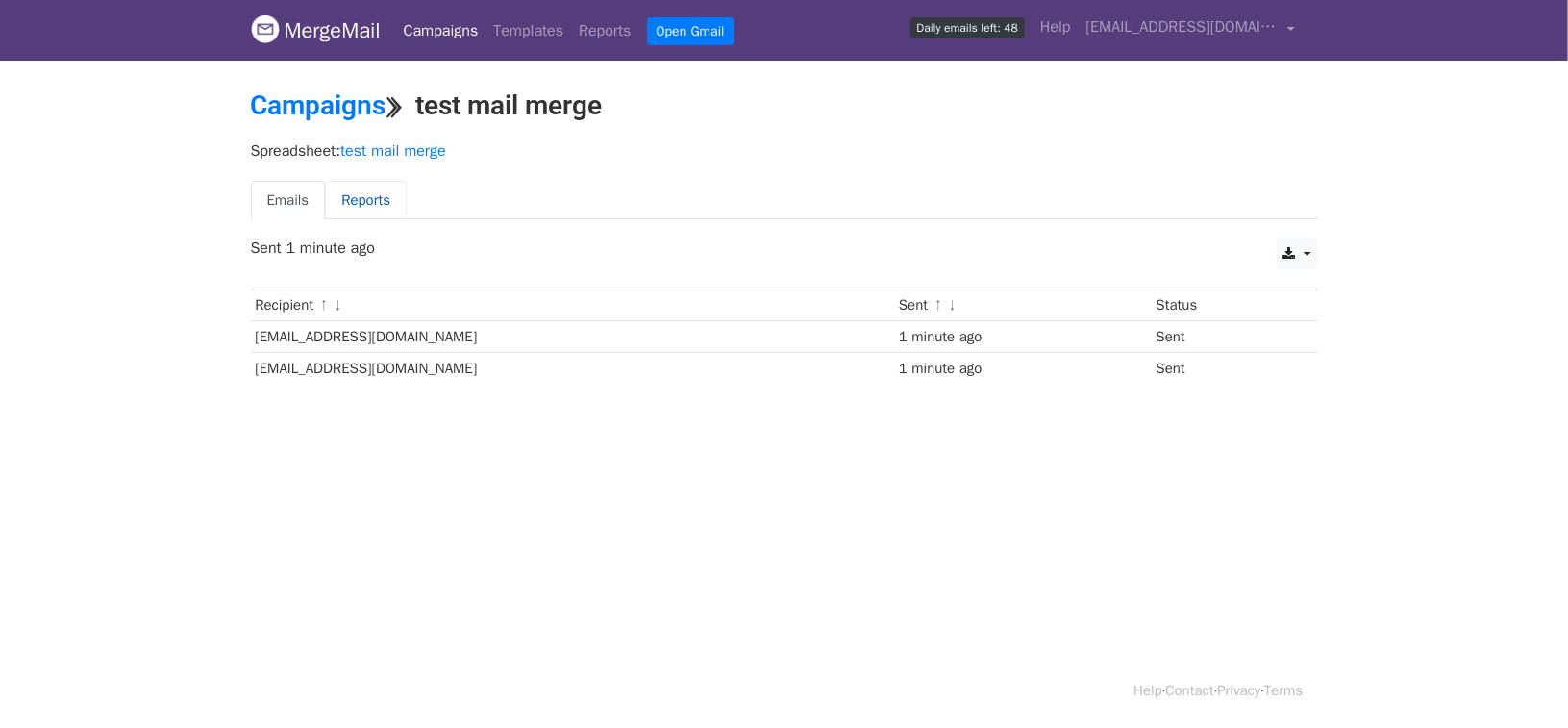 click on "Reports" at bounding box center [365, 200] 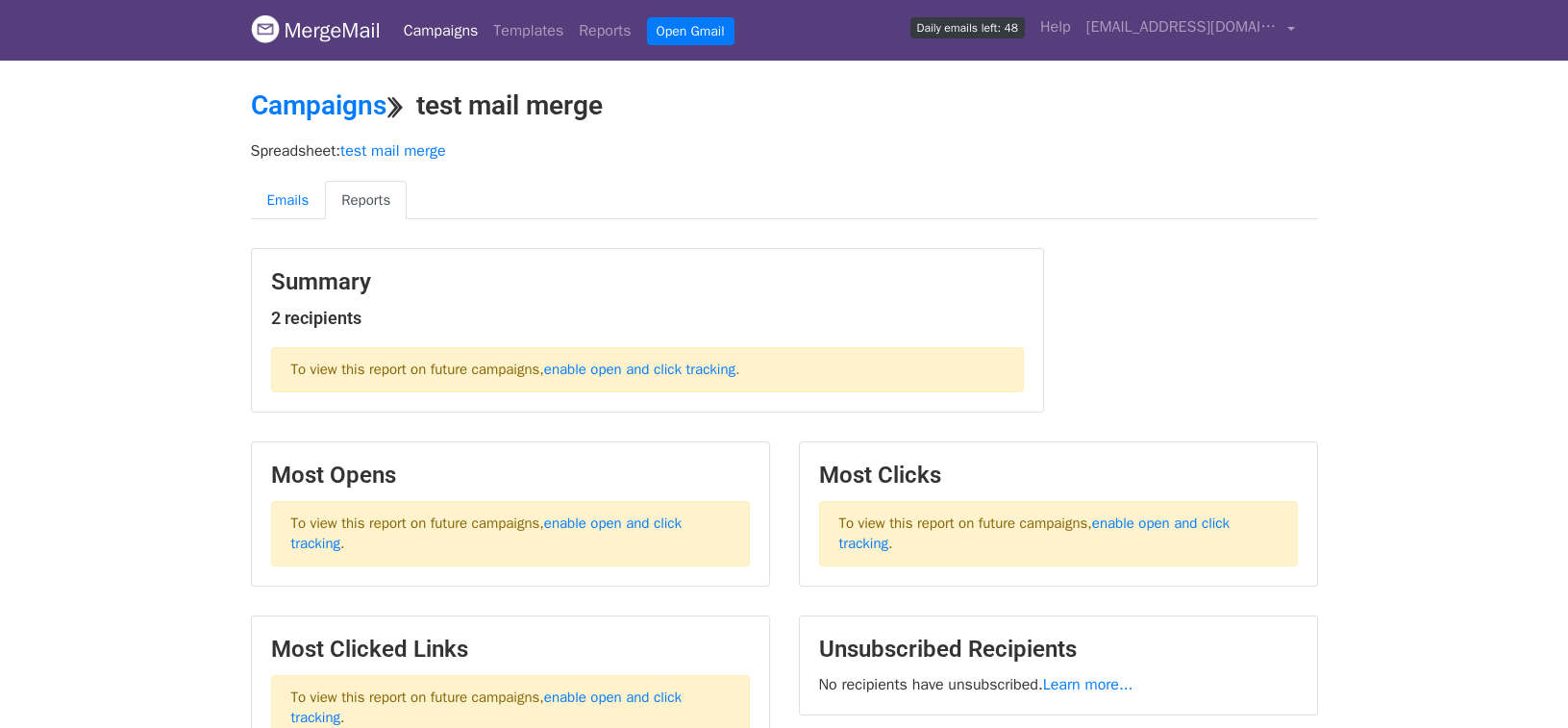 scroll, scrollTop: 0, scrollLeft: 0, axis: both 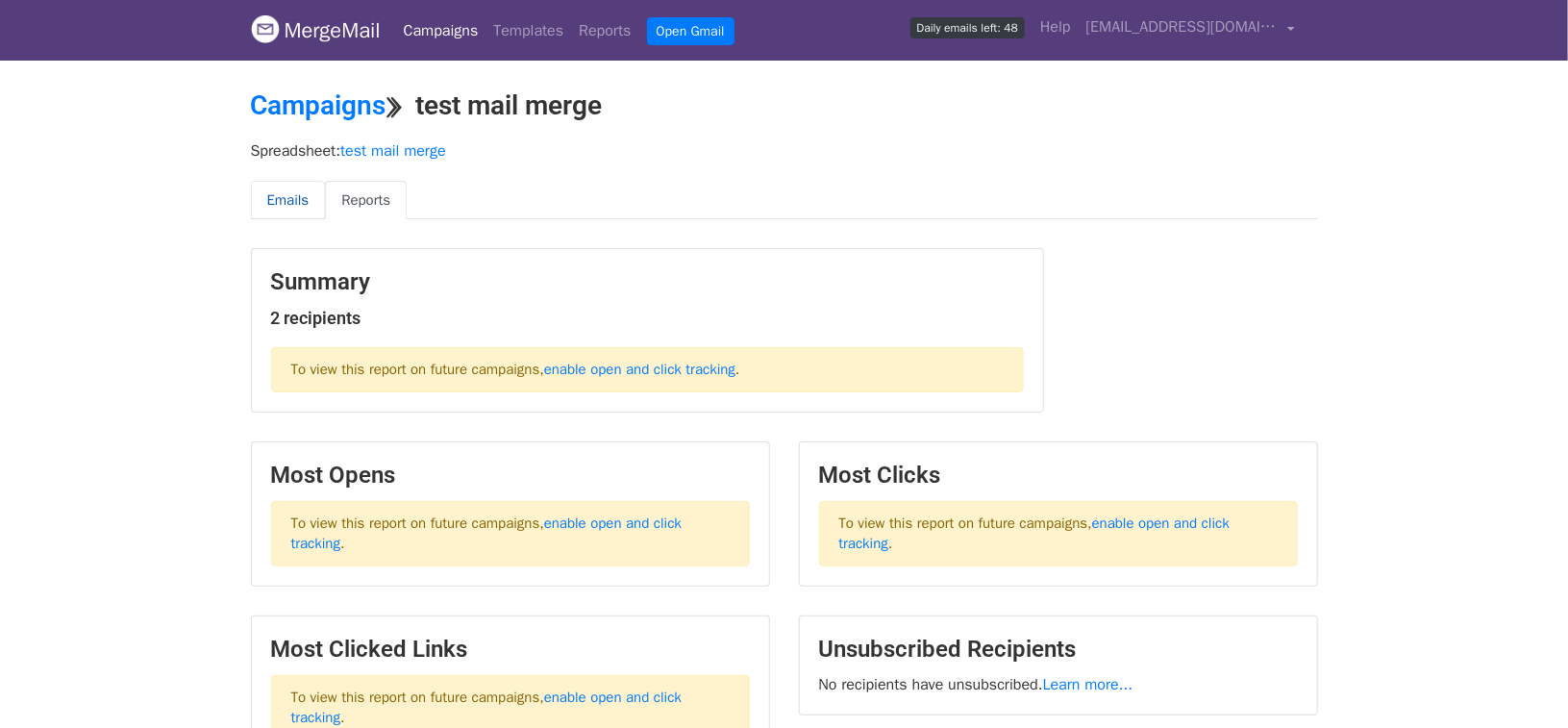 click on "Emails" at bounding box center [288, 200] 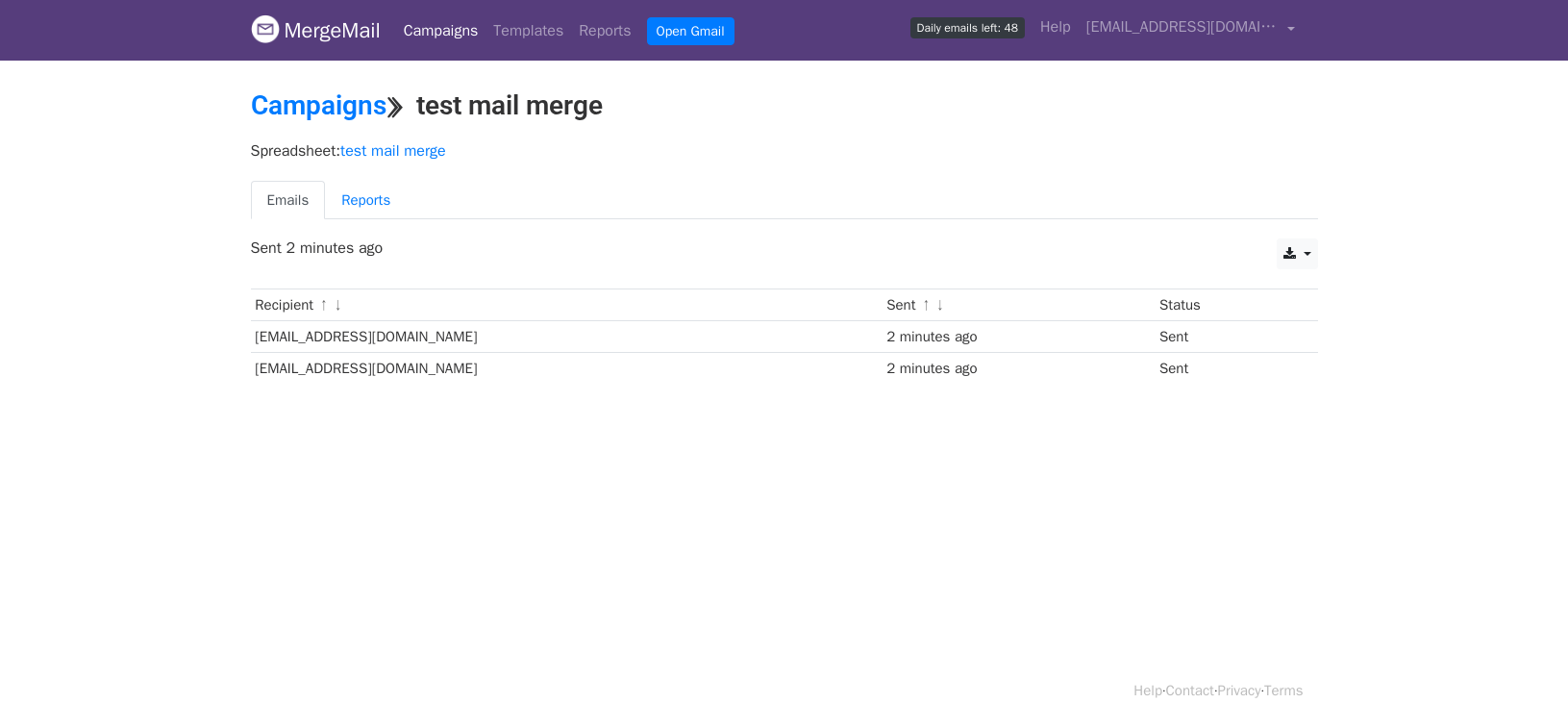 scroll, scrollTop: 0, scrollLeft: 0, axis: both 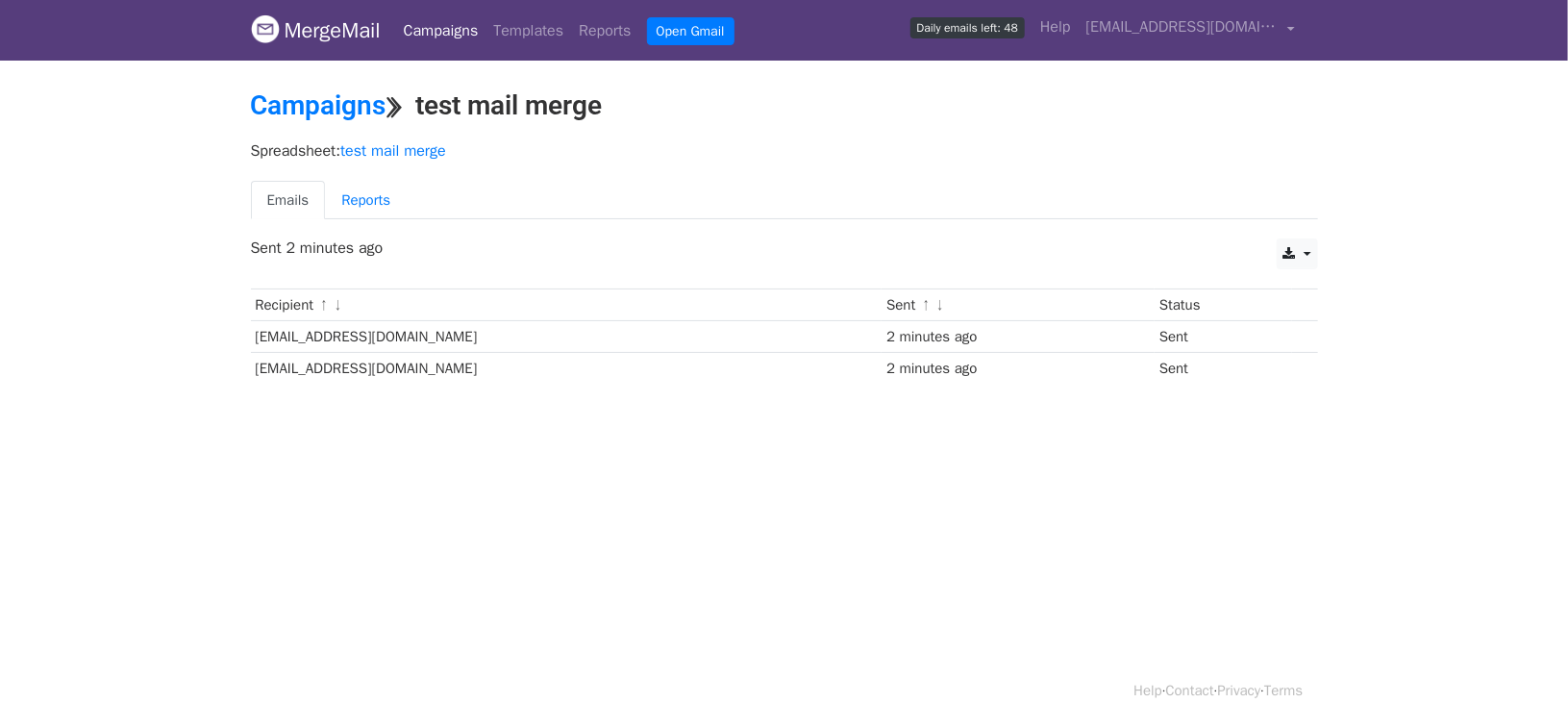 click on "MergeMail
Campaigns
Templates
Reports
Open Gmail
Daily emails left: 48
Help
gracecytsang@gmail.com
Account
Unsubscribes
Integrations
Notification Settings
Sign out
New Features
You're all caught up!
Scheduled Campaigns
Schedule your emails to be sent later.
Read more
Account Reports
View reports across all of your campaigns to find highly-engaged recipients and to see which templates and campaigns have the most clicks and opens.
Read more
View my reports
Template Editor
Create beautiful emails using our powerful template editor.
Read more
View my templates
Campaigns
⟫
test mail merge
Spreadsheet:
test mail merge
Emails
Reports
CSV
Excel
Sent
2 minutes ago
Recipient
↑
↓
Sent" at bounding box center [784, 238] 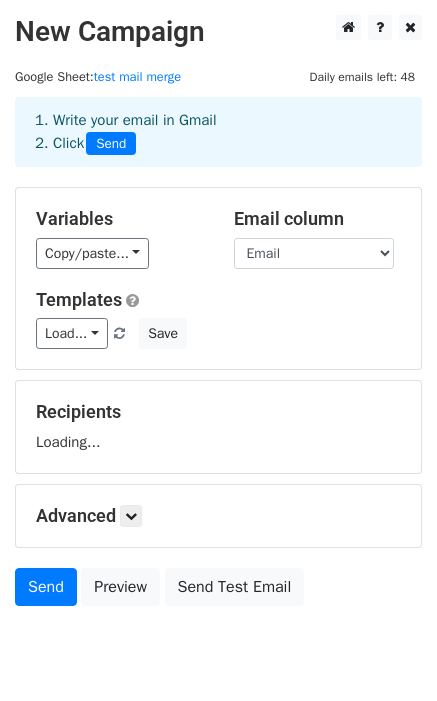 scroll, scrollTop: 0, scrollLeft: 0, axis: both 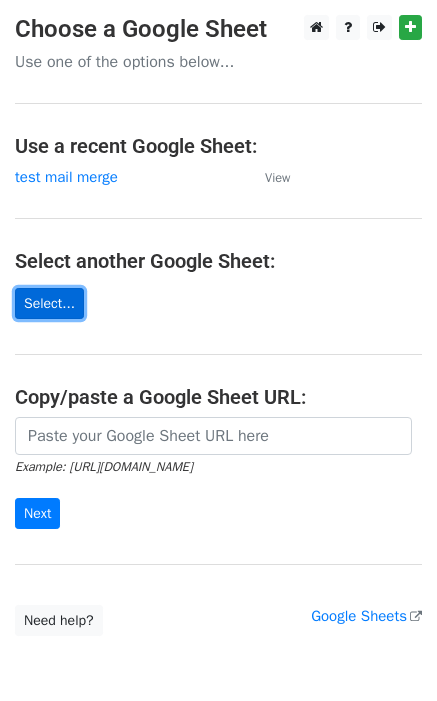 click on "Select..." at bounding box center [49, 303] 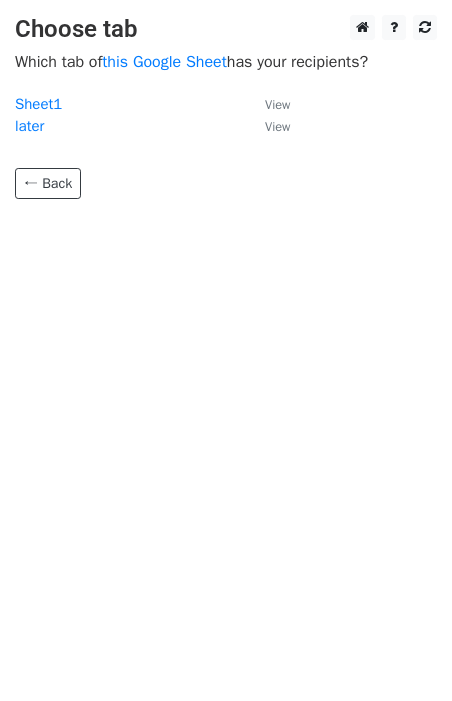 scroll, scrollTop: 0, scrollLeft: 0, axis: both 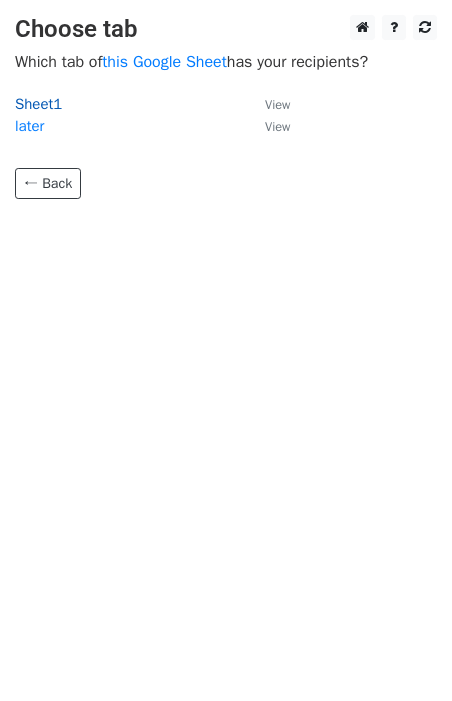 click on "Sheet1" at bounding box center [38, 104] 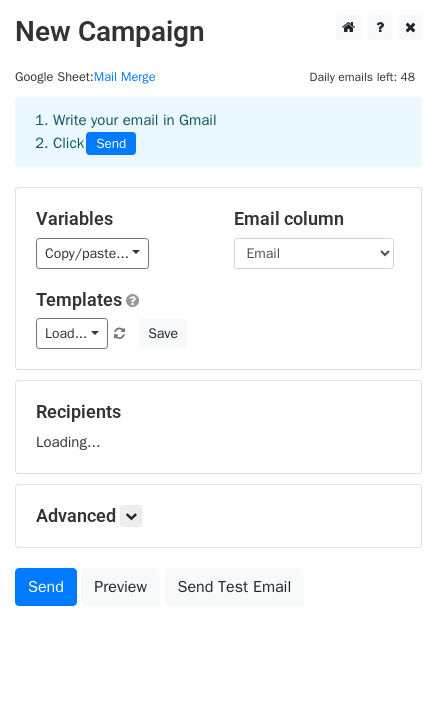 scroll, scrollTop: 0, scrollLeft: 0, axis: both 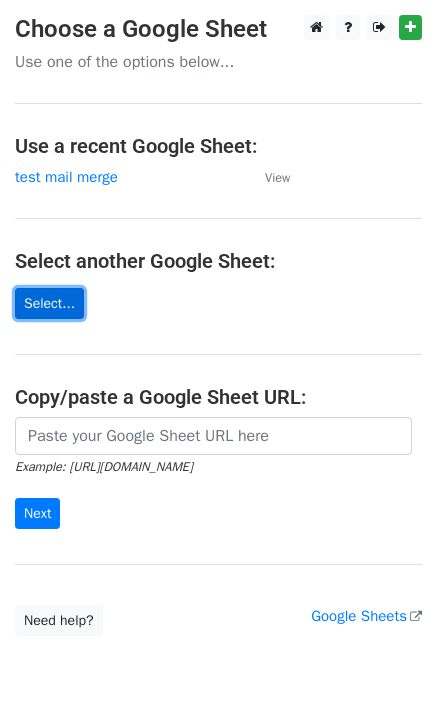 click on "Select..." at bounding box center [49, 303] 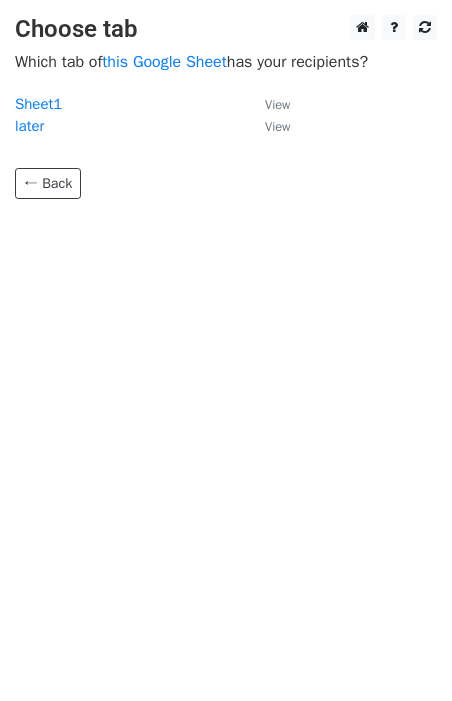 scroll, scrollTop: 0, scrollLeft: 0, axis: both 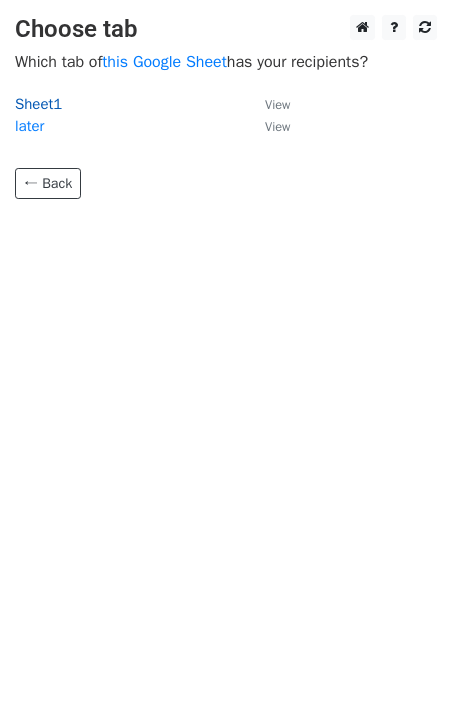 click on "Sheet1" at bounding box center [38, 104] 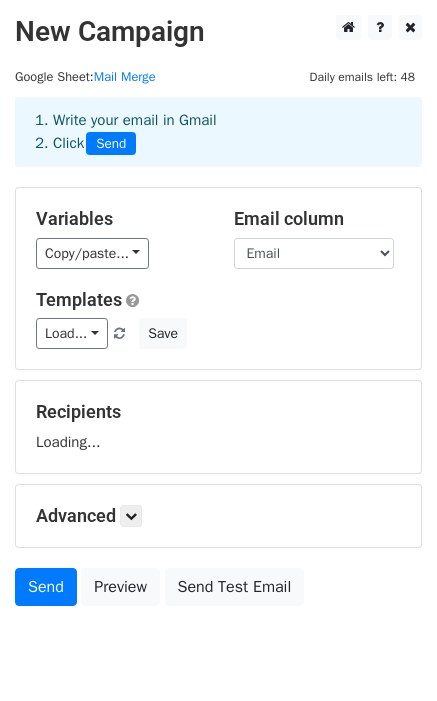 scroll, scrollTop: 0, scrollLeft: 0, axis: both 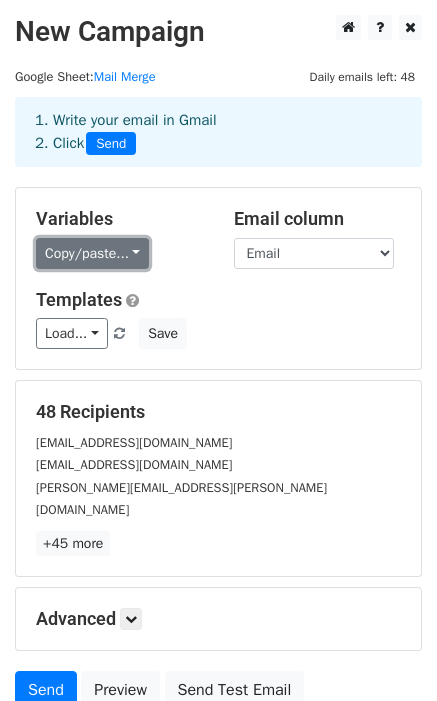 click on "Copy/paste..." at bounding box center [92, 253] 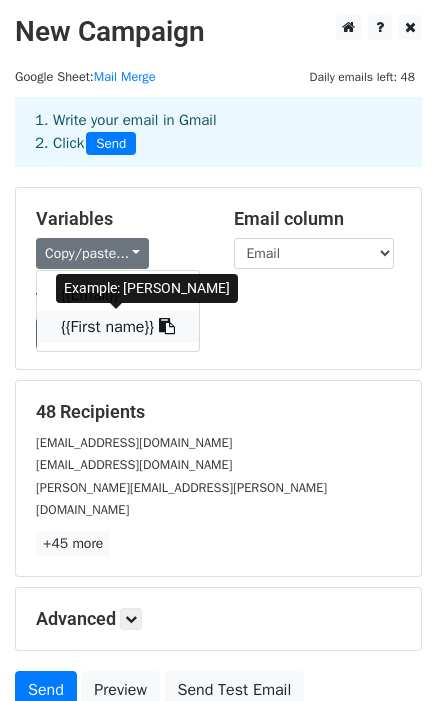 click on "{{First name}}" at bounding box center [118, 327] 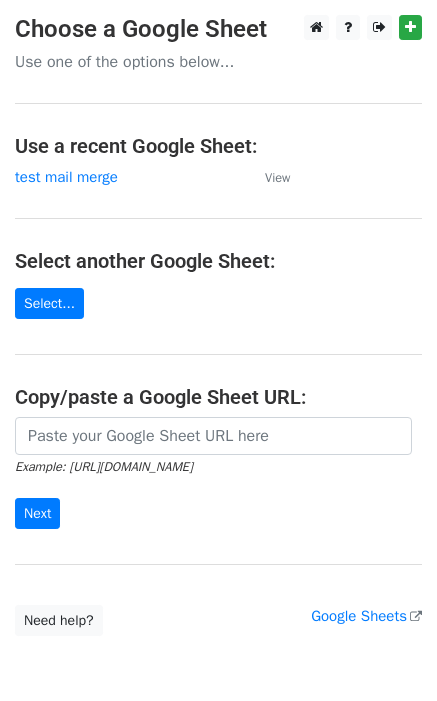 scroll, scrollTop: 0, scrollLeft: 0, axis: both 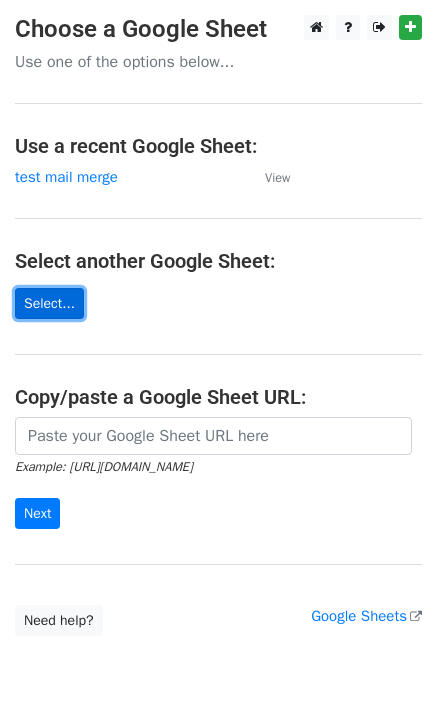 click on "Select..." at bounding box center (49, 303) 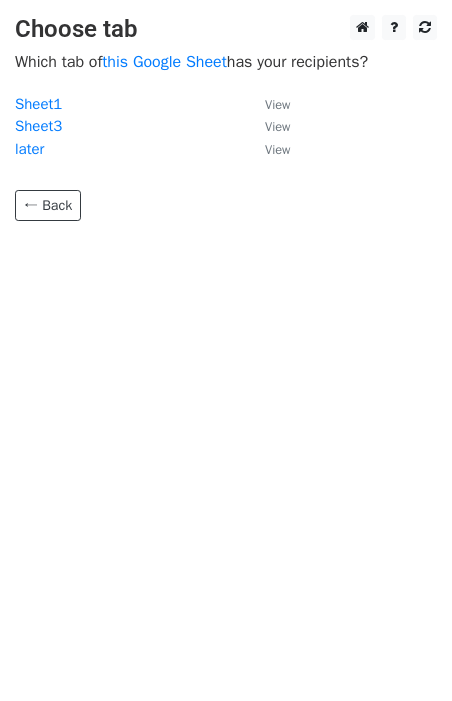 scroll, scrollTop: 0, scrollLeft: 0, axis: both 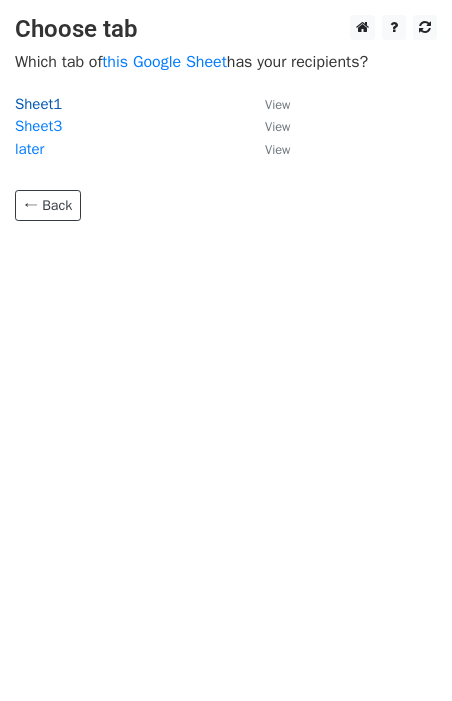 click on "Sheet1" at bounding box center (38, 104) 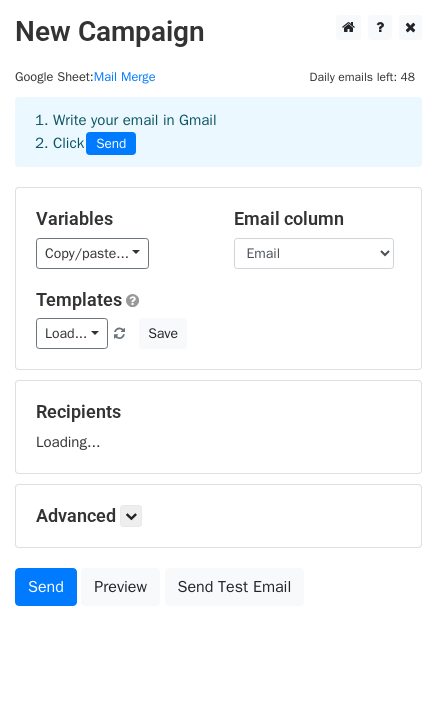 scroll, scrollTop: 0, scrollLeft: 0, axis: both 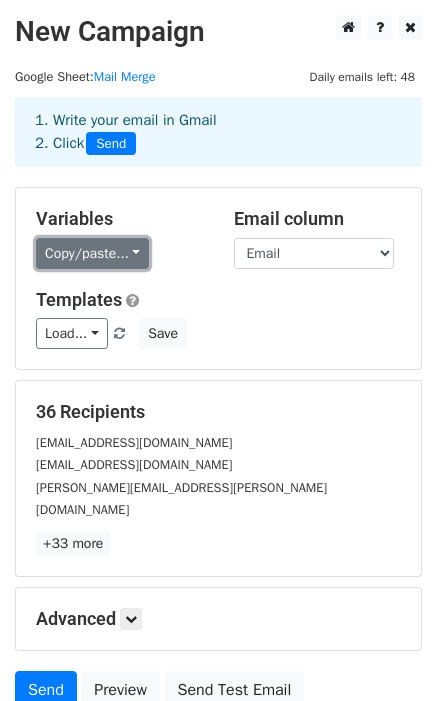 click on "Copy/paste..." at bounding box center (92, 253) 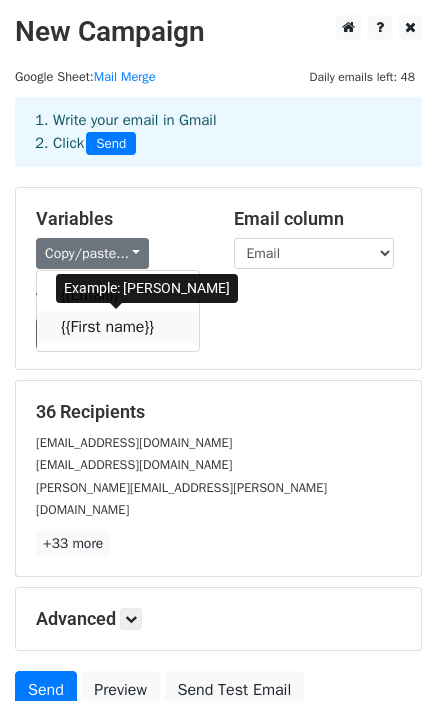 click on "{{First name}}" at bounding box center [118, 327] 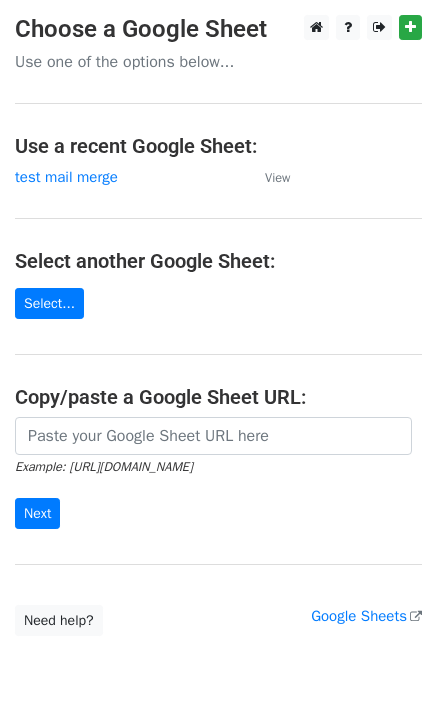 scroll, scrollTop: 0, scrollLeft: 0, axis: both 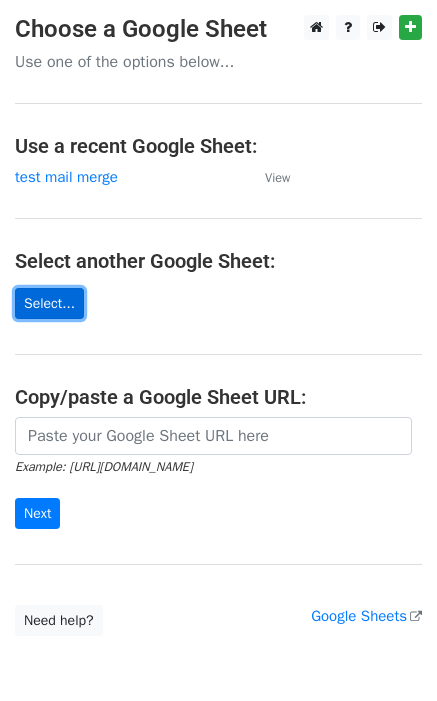 click on "Select..." at bounding box center [49, 303] 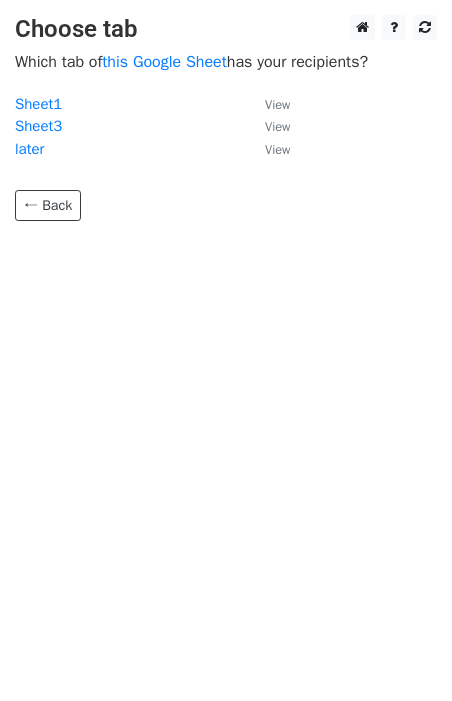 scroll, scrollTop: 0, scrollLeft: 0, axis: both 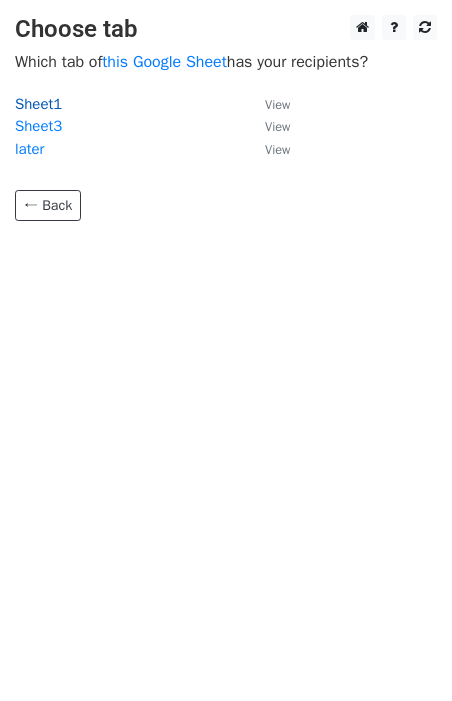 click on "Sheet1" at bounding box center [38, 104] 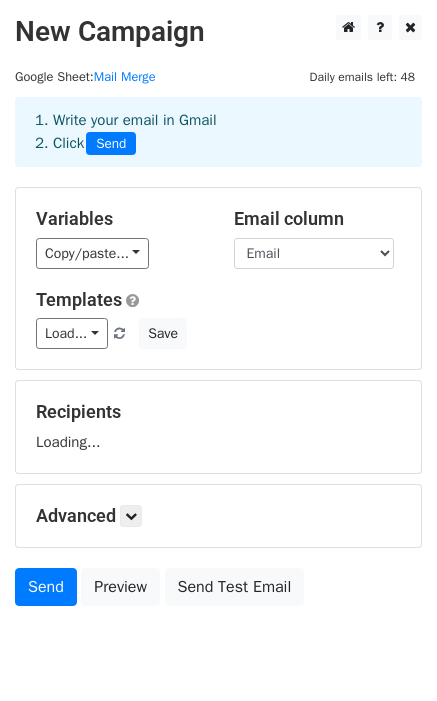 scroll, scrollTop: 0, scrollLeft: 0, axis: both 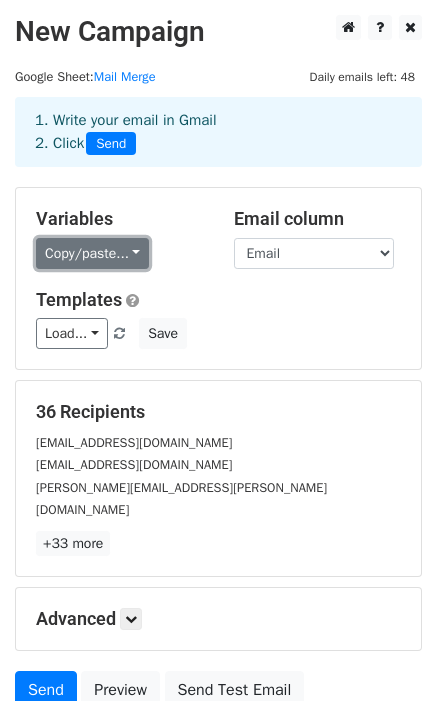 click on "Copy/paste..." at bounding box center (92, 253) 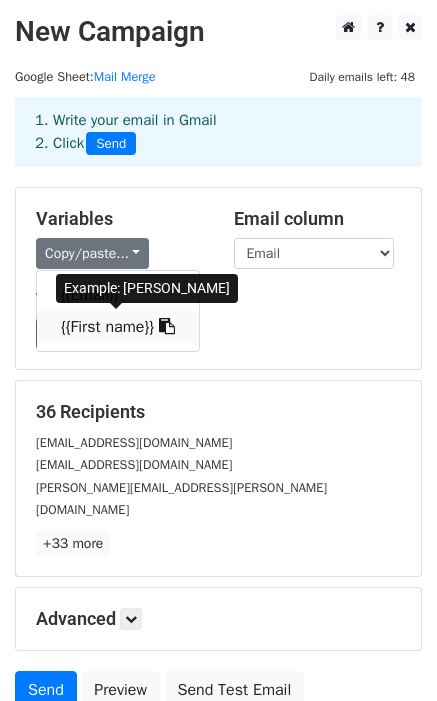 click on "{{First name}}" at bounding box center (118, 327) 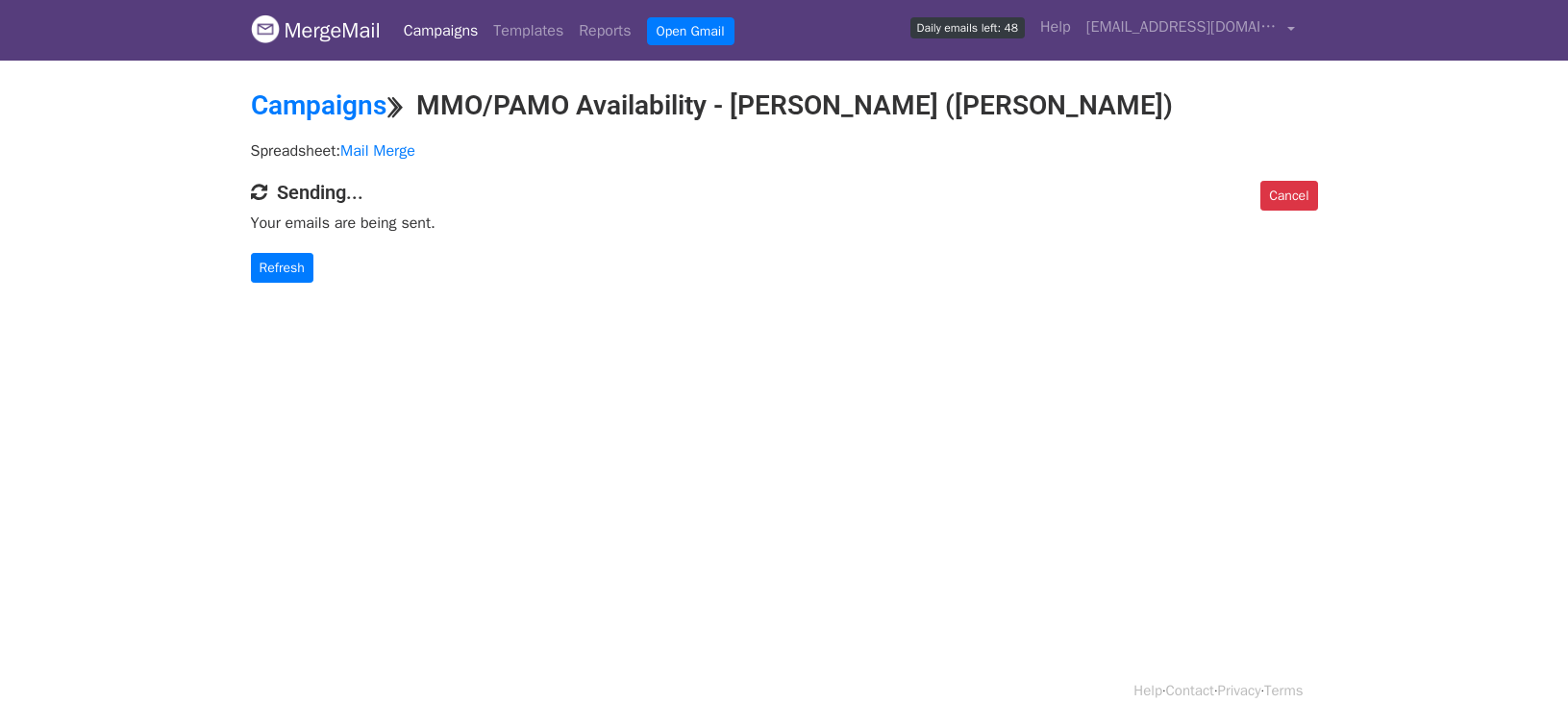 scroll, scrollTop: 0, scrollLeft: 0, axis: both 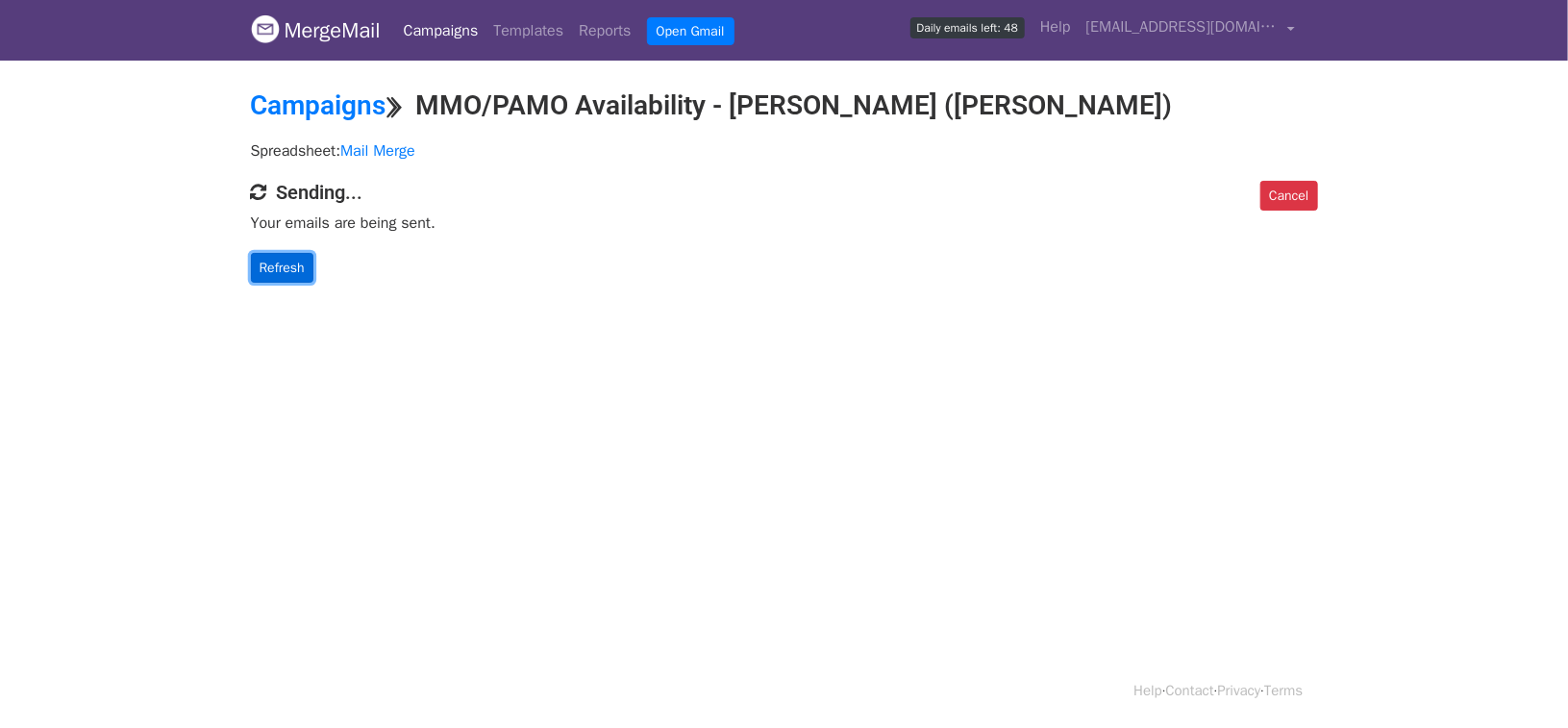 click on "Refresh" at bounding box center (282, 267) 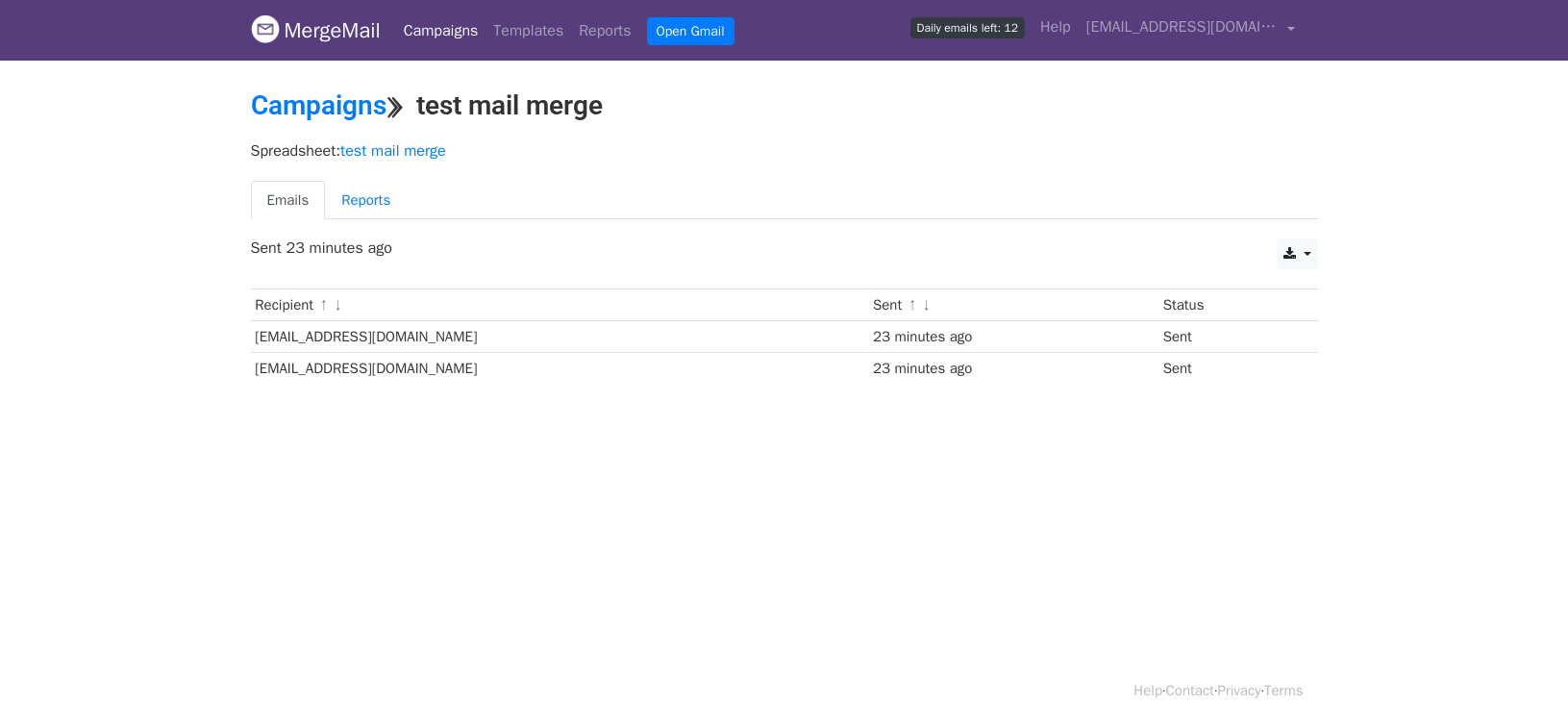 scroll, scrollTop: 0, scrollLeft: 0, axis: both 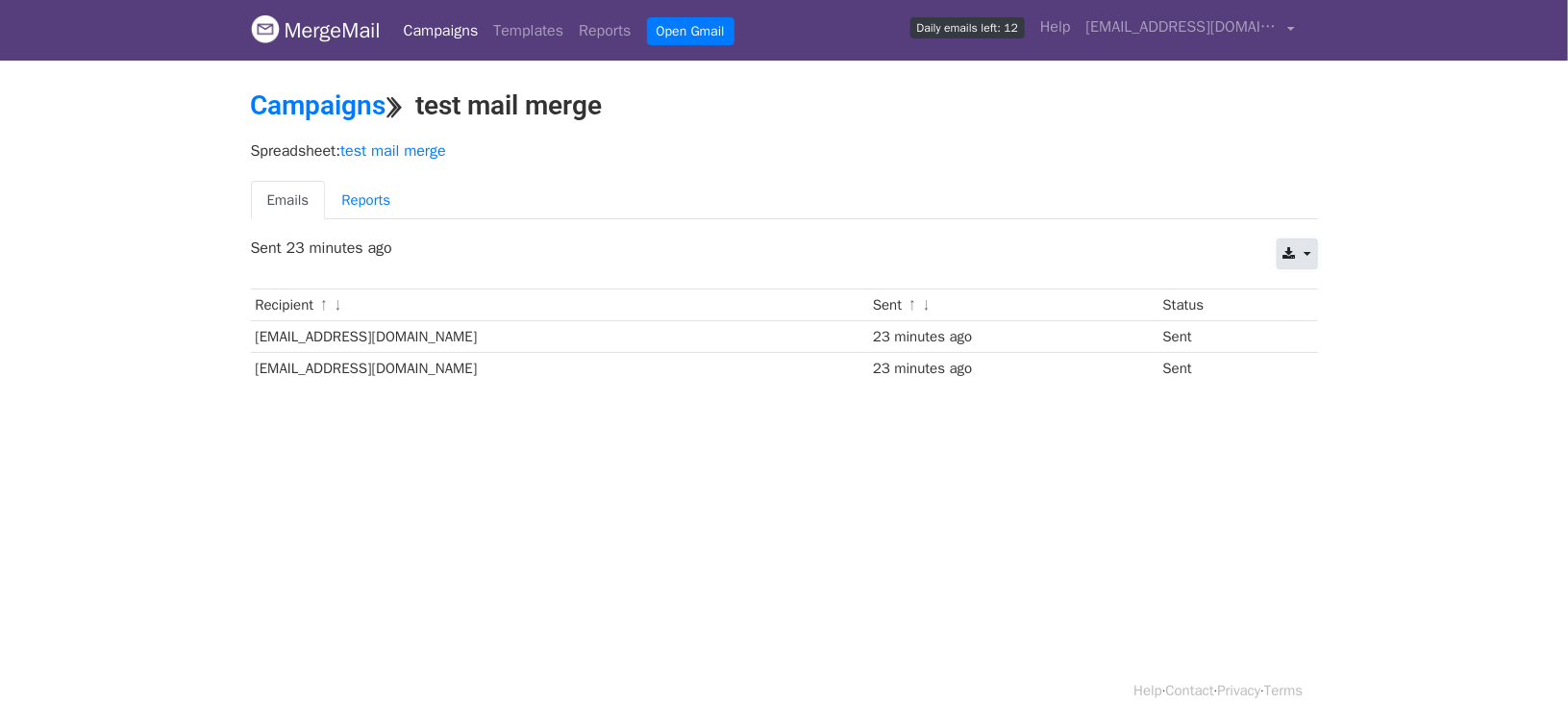 click at bounding box center [1297, 254] 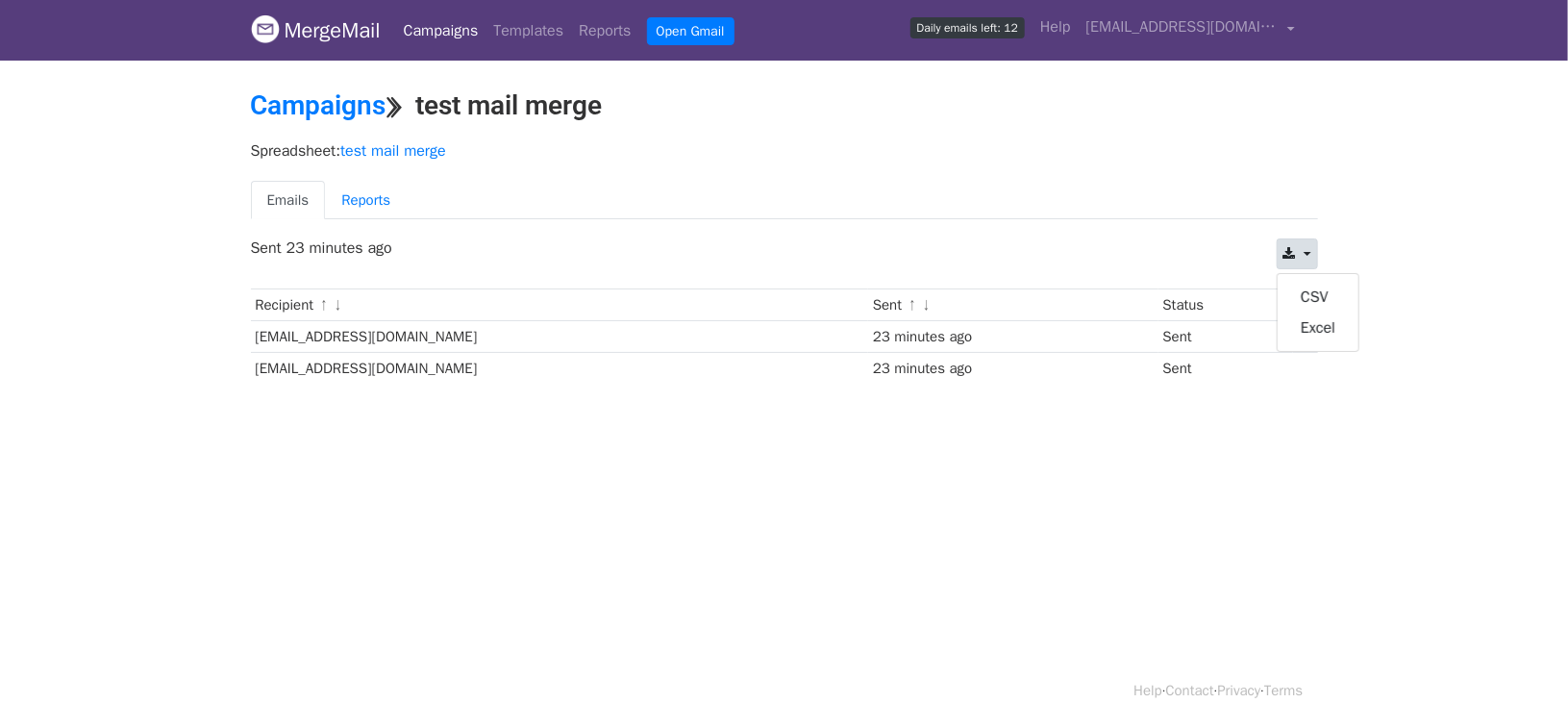 drag, startPoint x: 523, startPoint y: 531, endPoint x: 525, endPoint y: 520, distance: 11.18034 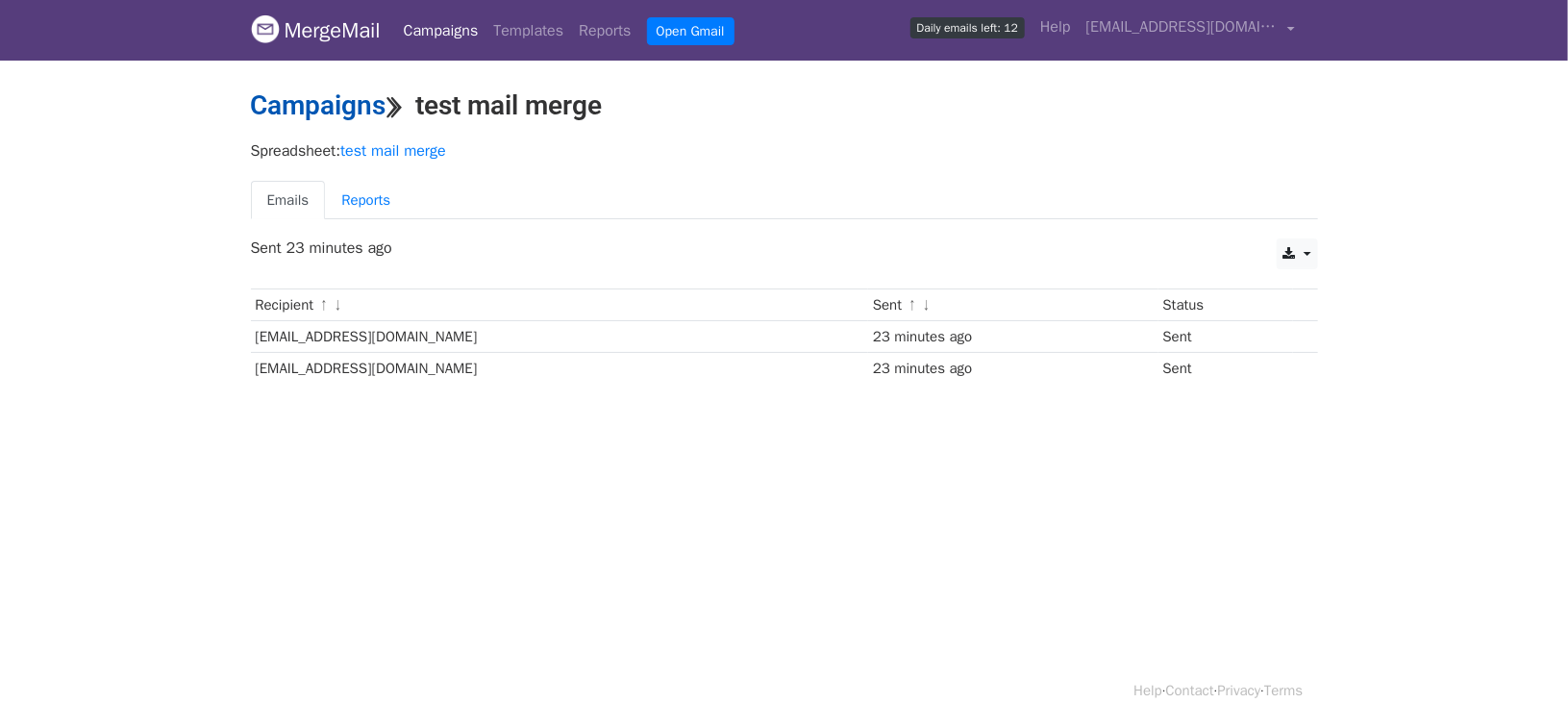 click on "Campaigns" at bounding box center (318, 105) 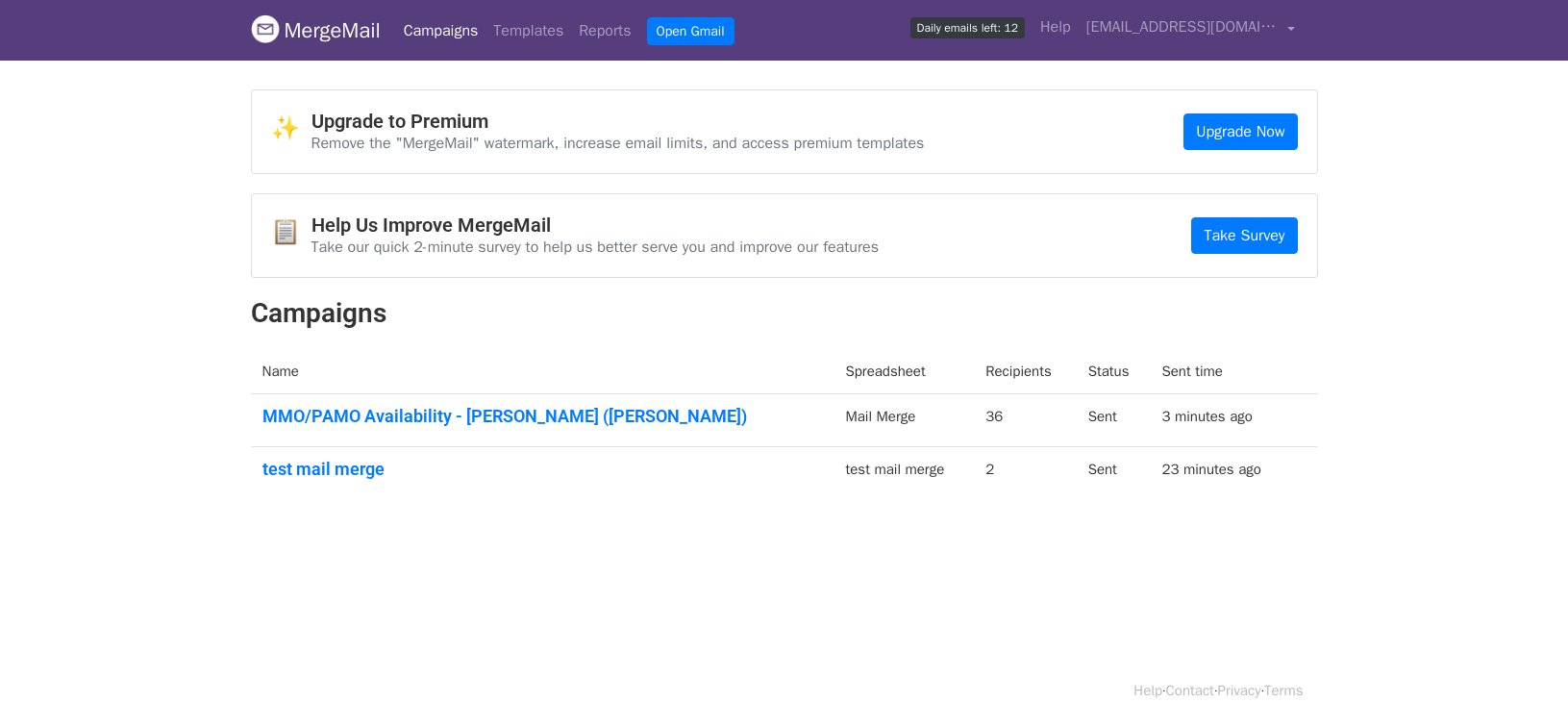 scroll, scrollTop: 0, scrollLeft: 0, axis: both 